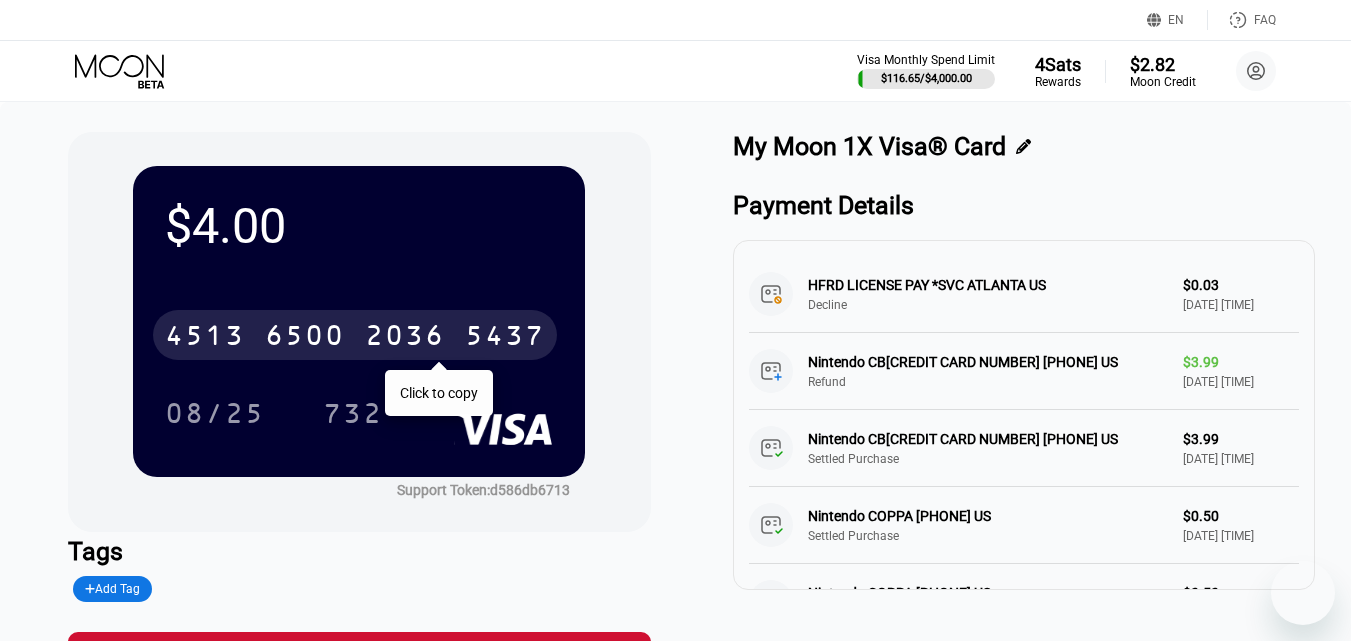scroll, scrollTop: 0, scrollLeft: 0, axis: both 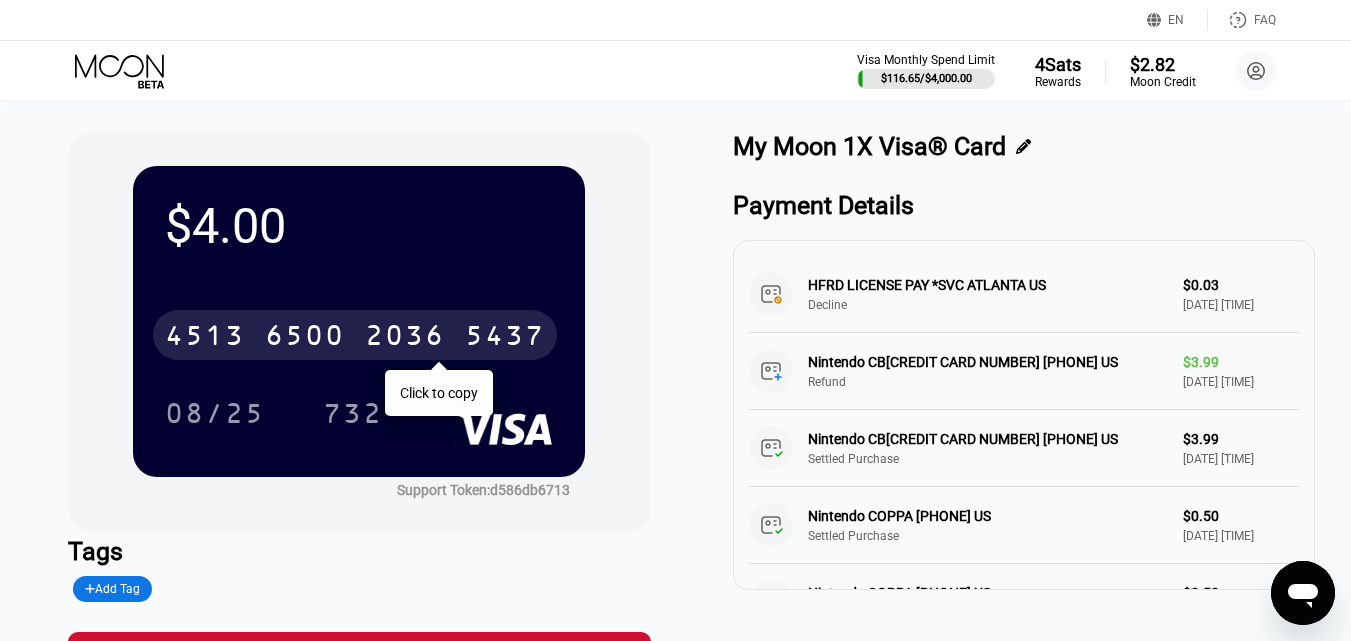click 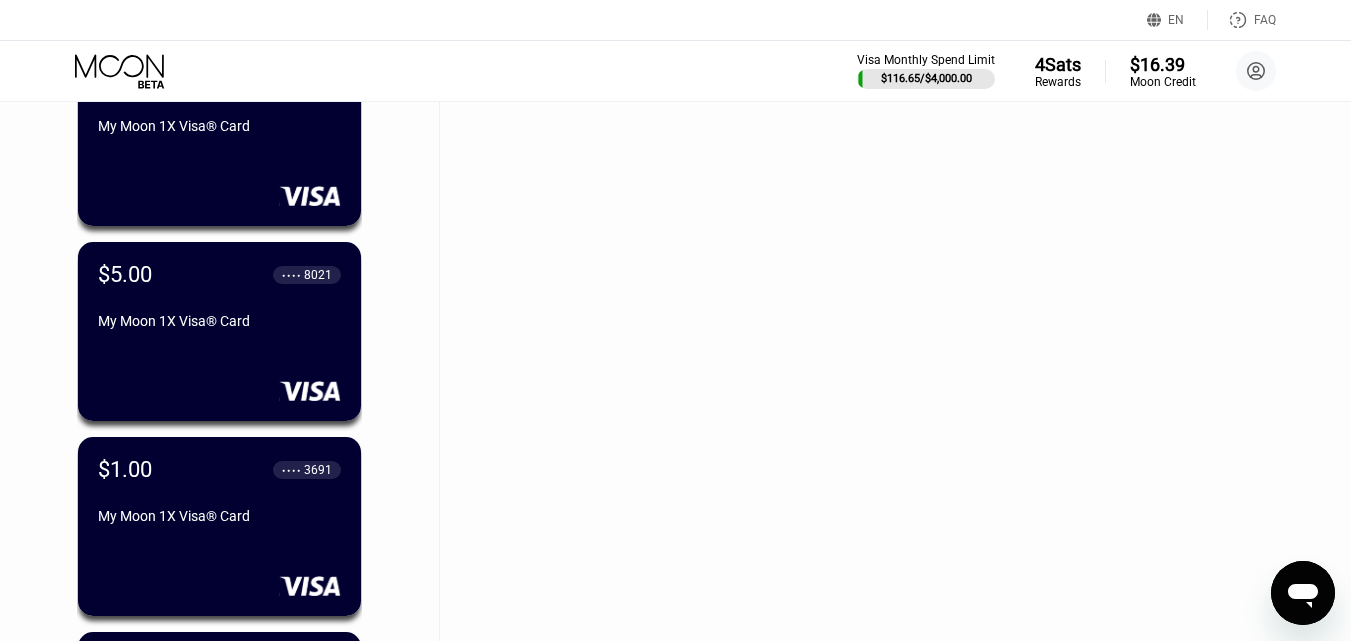 scroll, scrollTop: 56352, scrollLeft: 0, axis: vertical 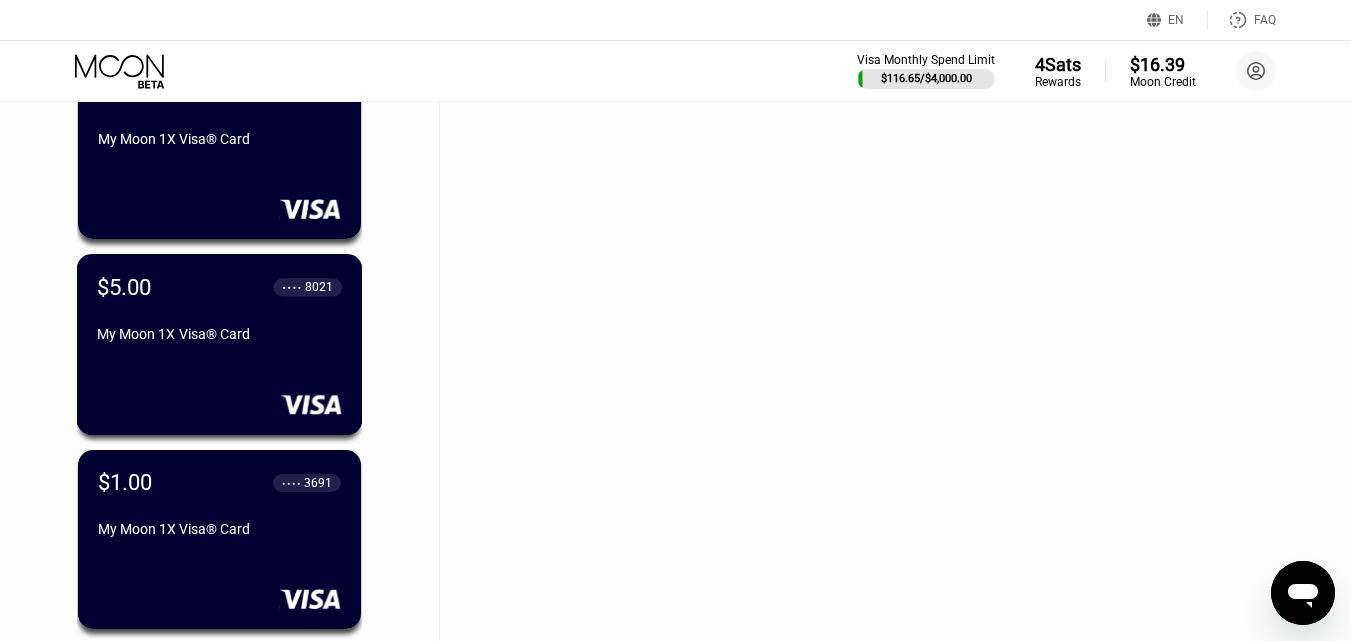 click on "My Moon 1X Visa® Card" at bounding box center [219, 334] 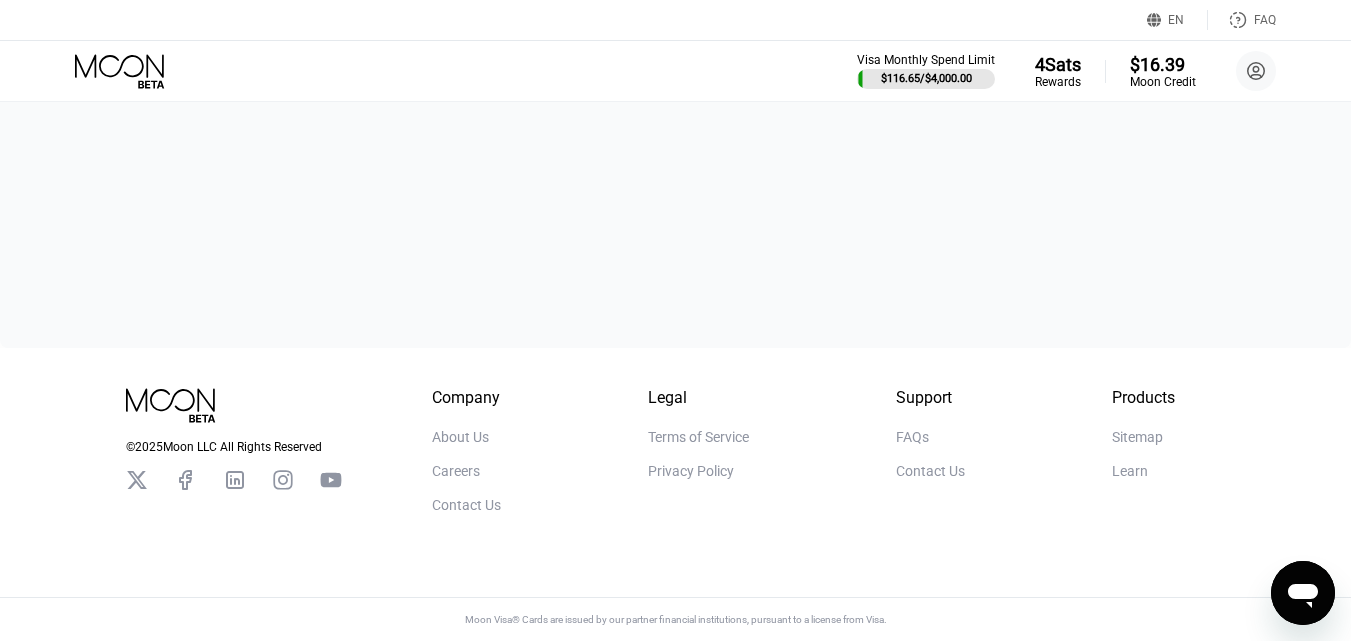 scroll, scrollTop: 0, scrollLeft: 0, axis: both 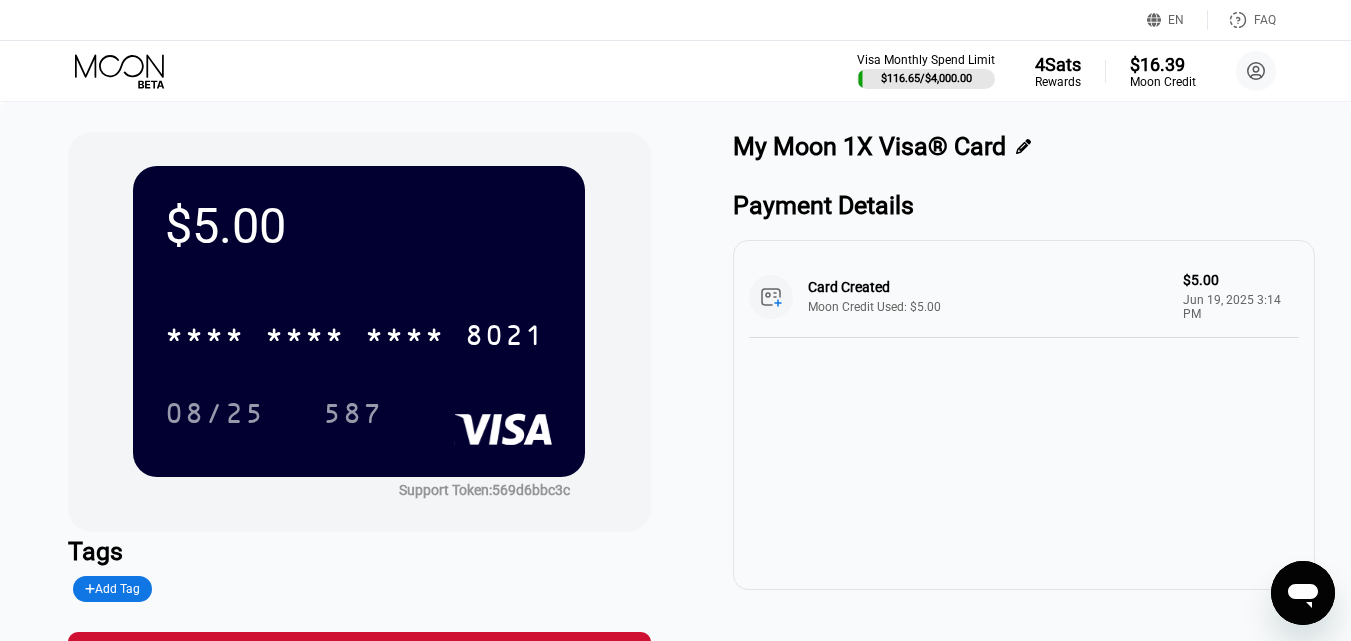 click 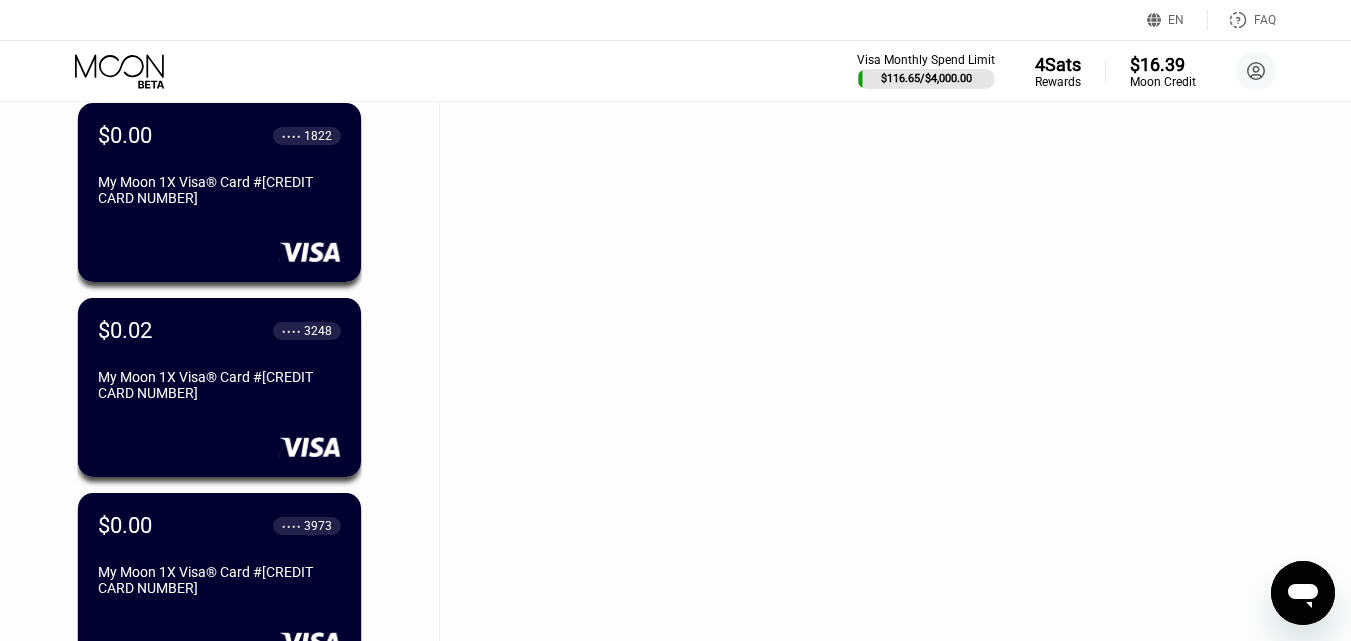 scroll, scrollTop: 63551, scrollLeft: 0, axis: vertical 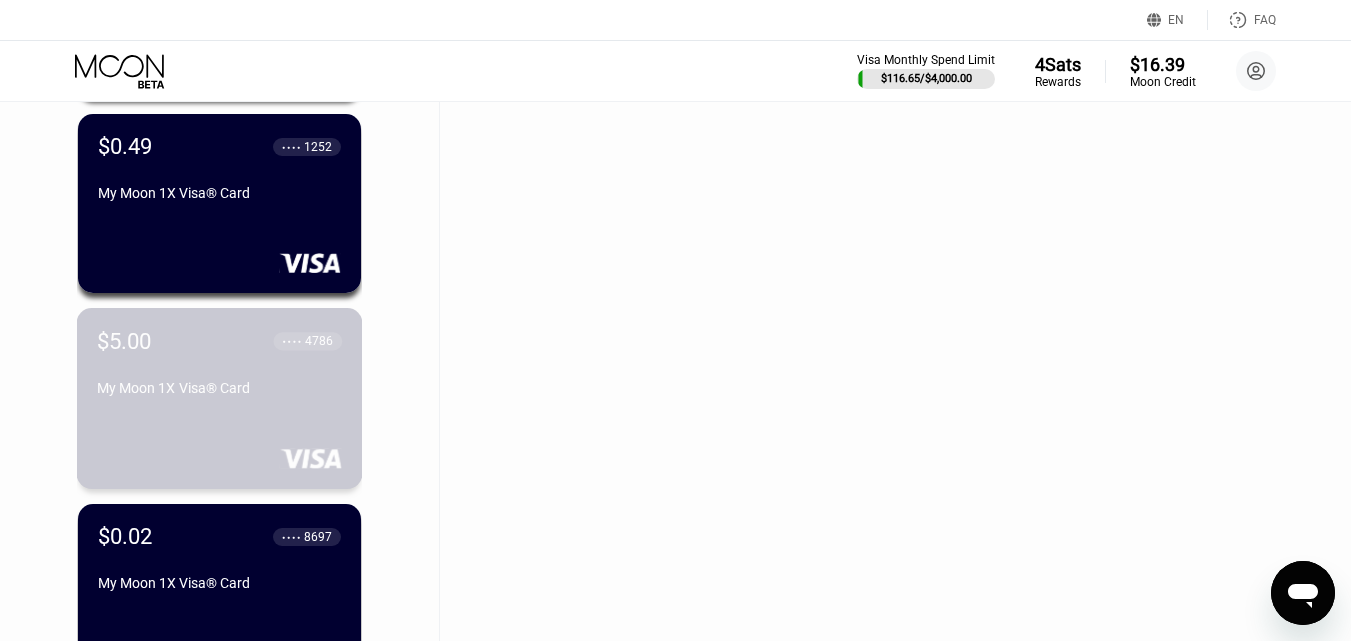 click on "My Moon 1X Visa® Card" at bounding box center [219, 388] 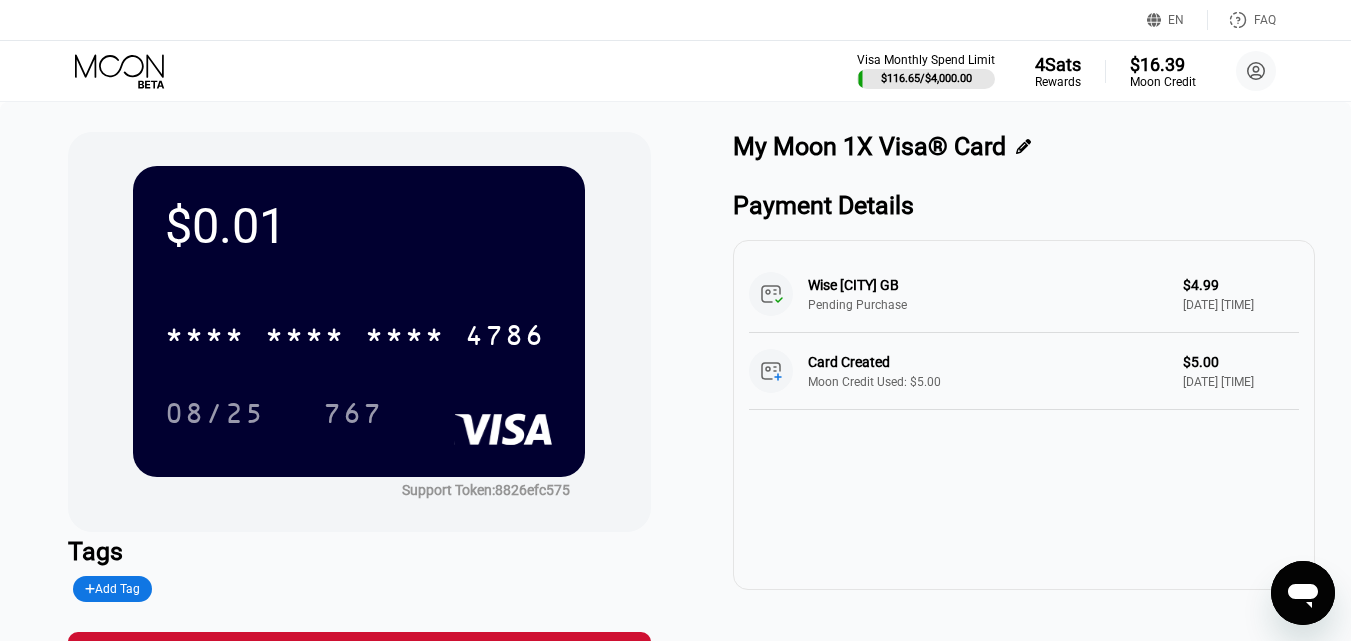 click 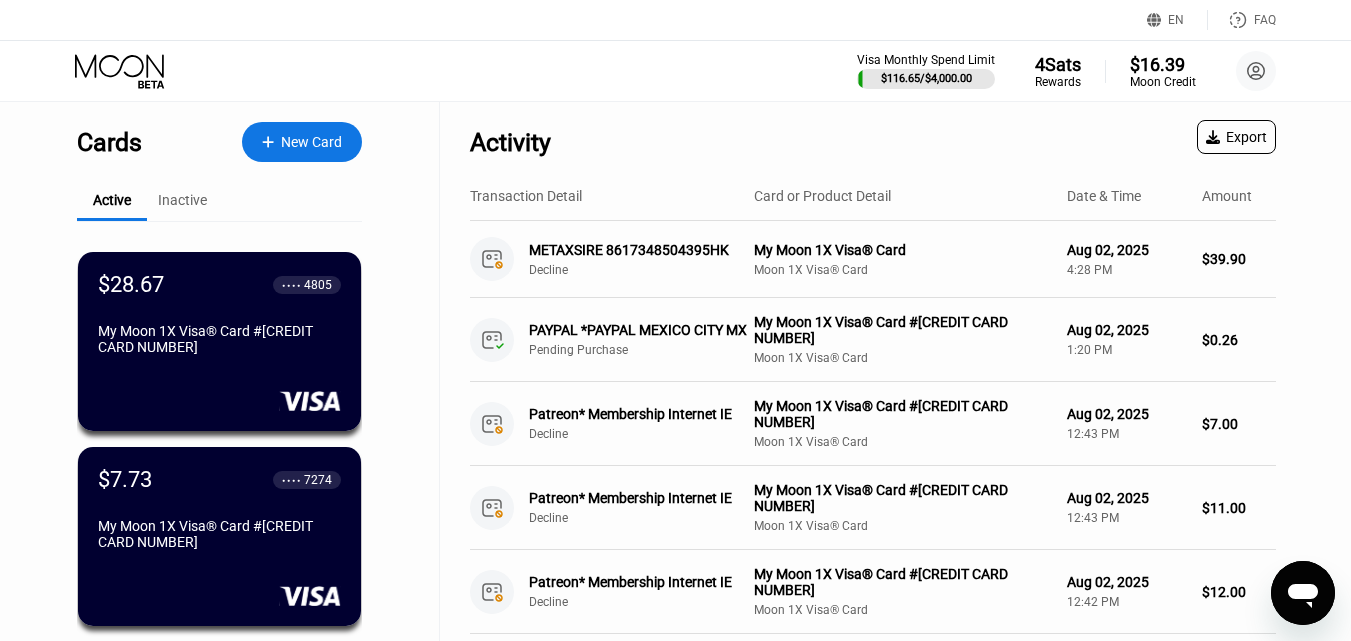 scroll, scrollTop: 929, scrollLeft: 0, axis: vertical 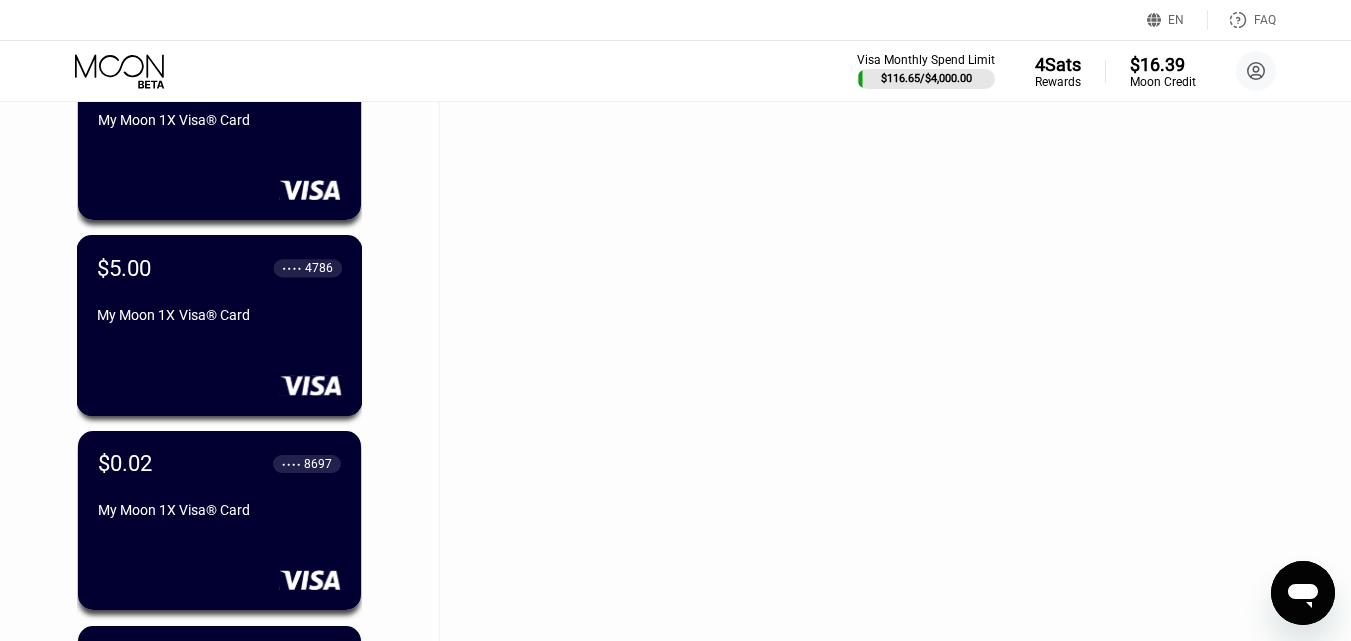 click on "My Moon 1X Visa® Card" at bounding box center [219, 319] 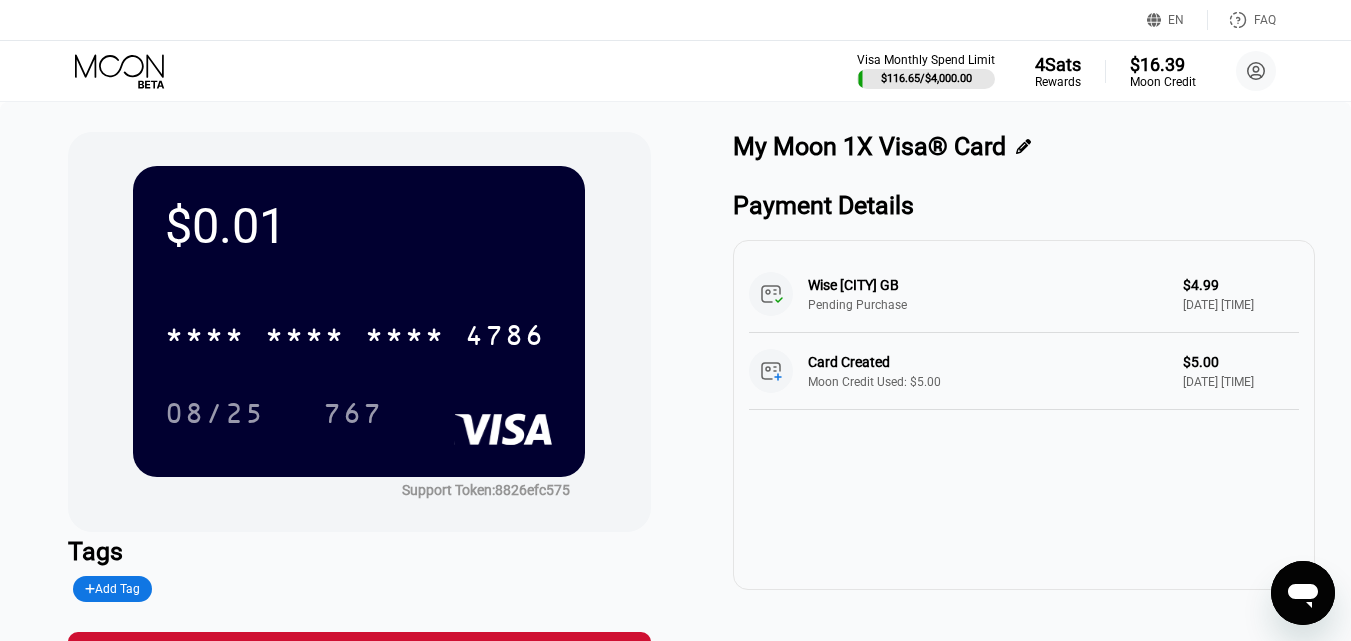 click 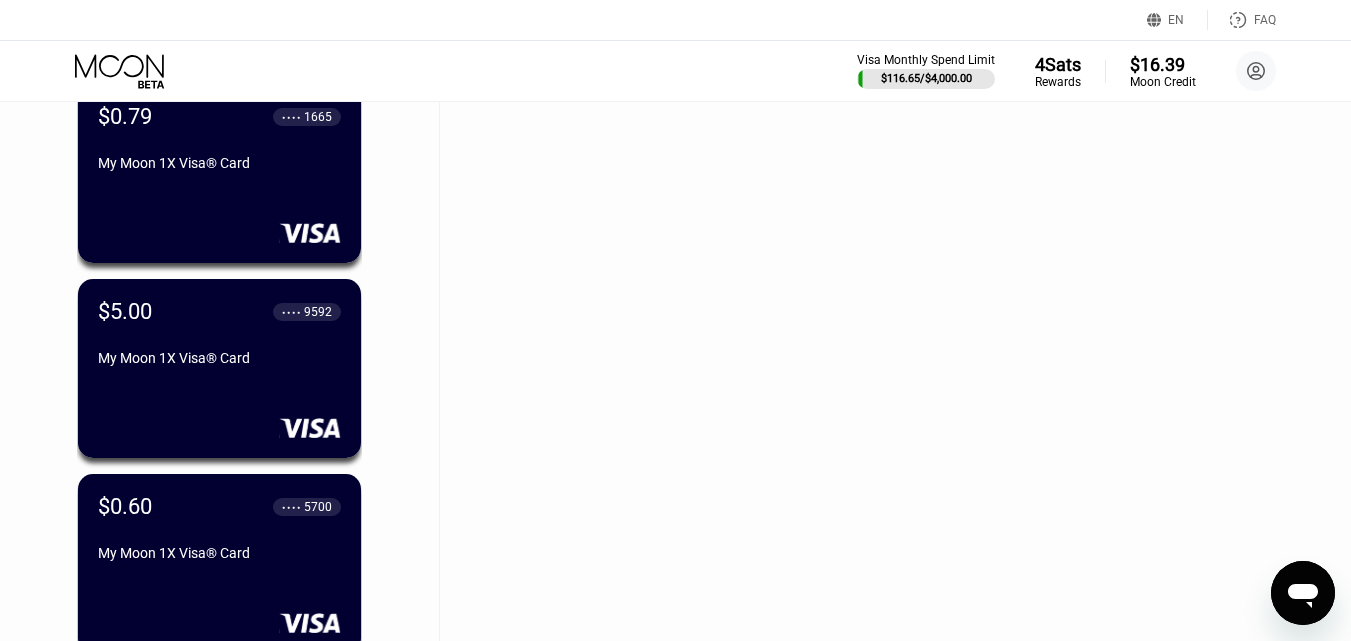 scroll, scrollTop: 59861, scrollLeft: 0, axis: vertical 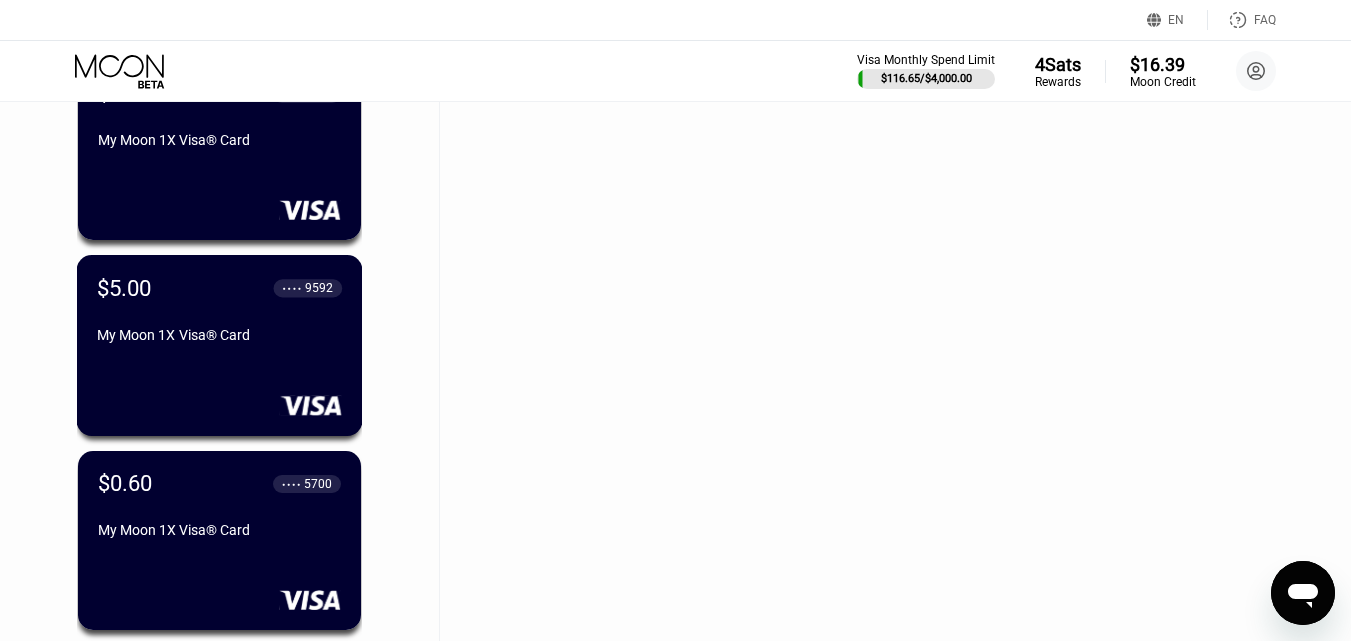 click on "$5.00 ● ● ● ● 9592 My Moon 1X Visa® Card" at bounding box center (219, 313) 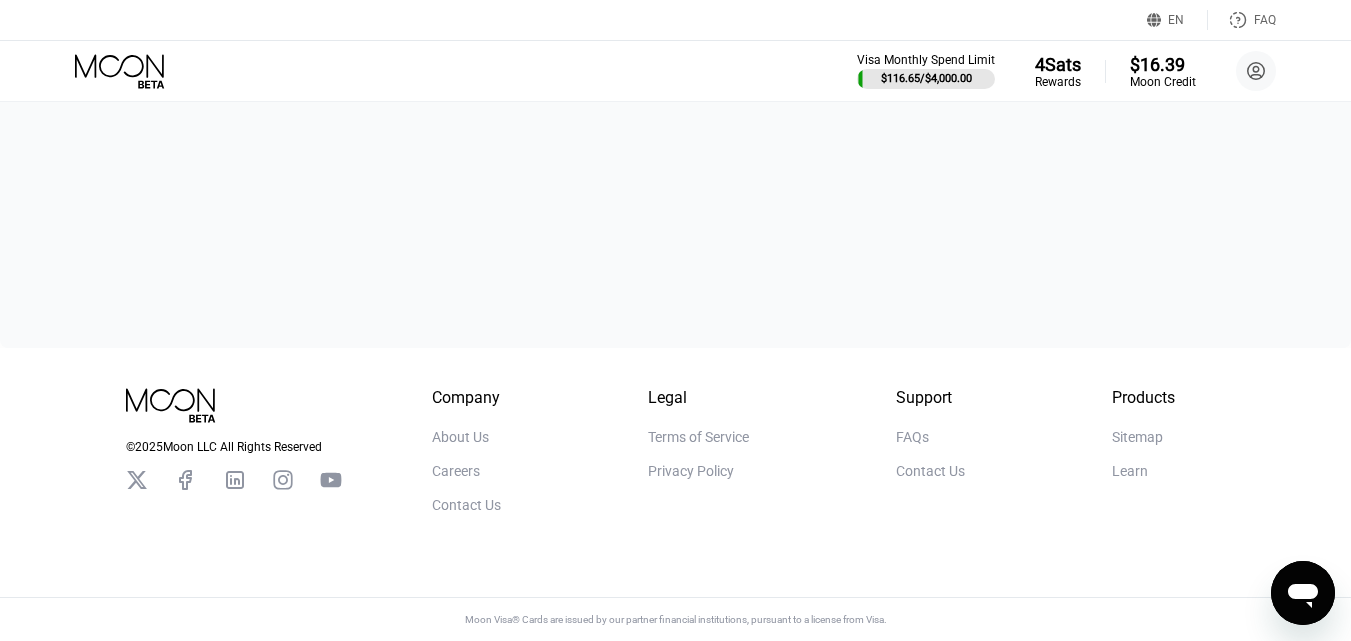 scroll, scrollTop: 0, scrollLeft: 0, axis: both 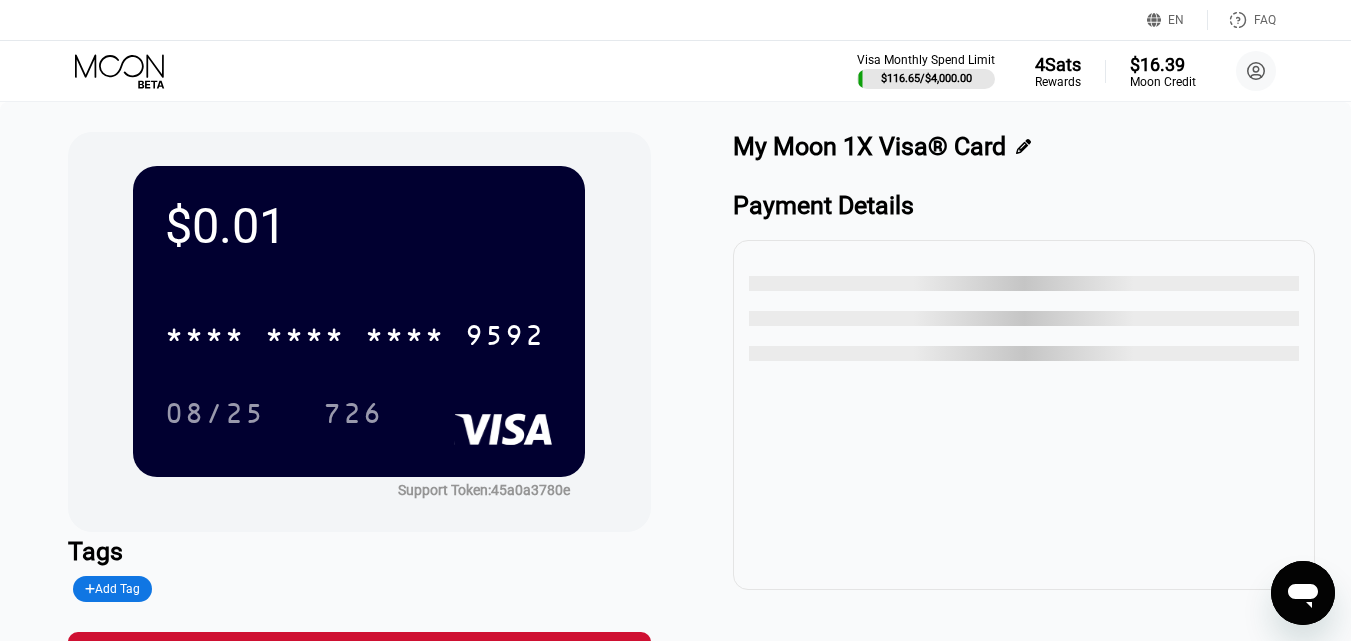 click 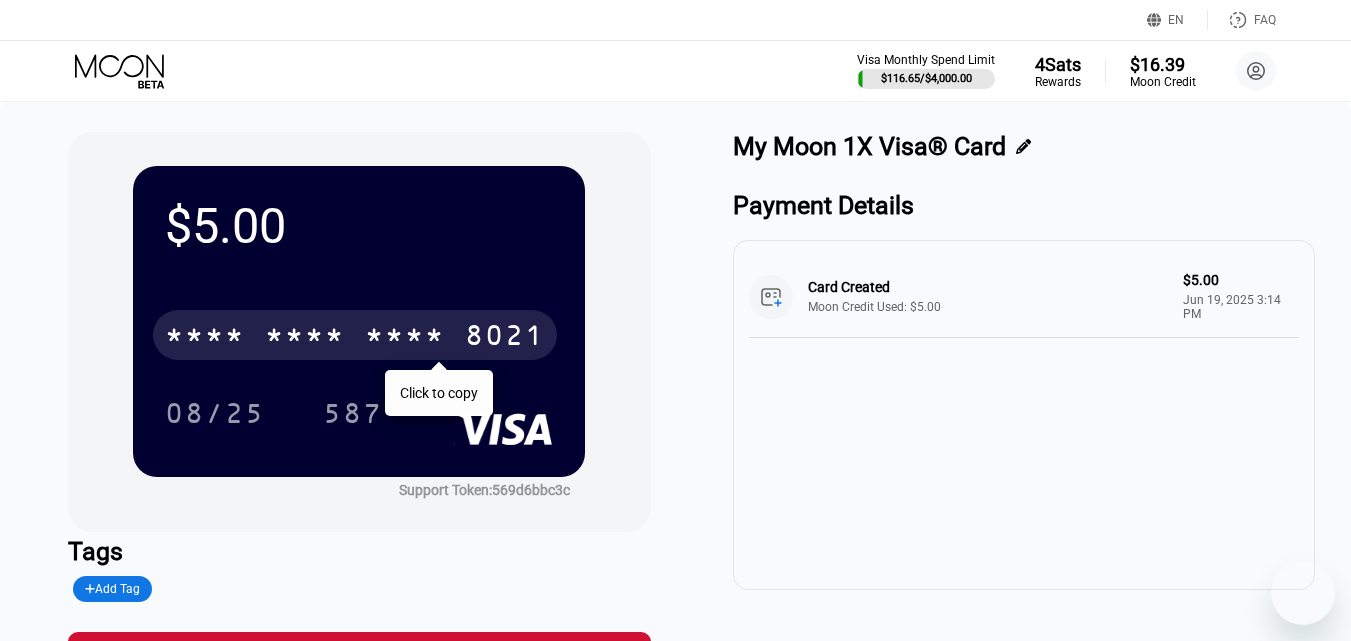 scroll, scrollTop: 0, scrollLeft: 0, axis: both 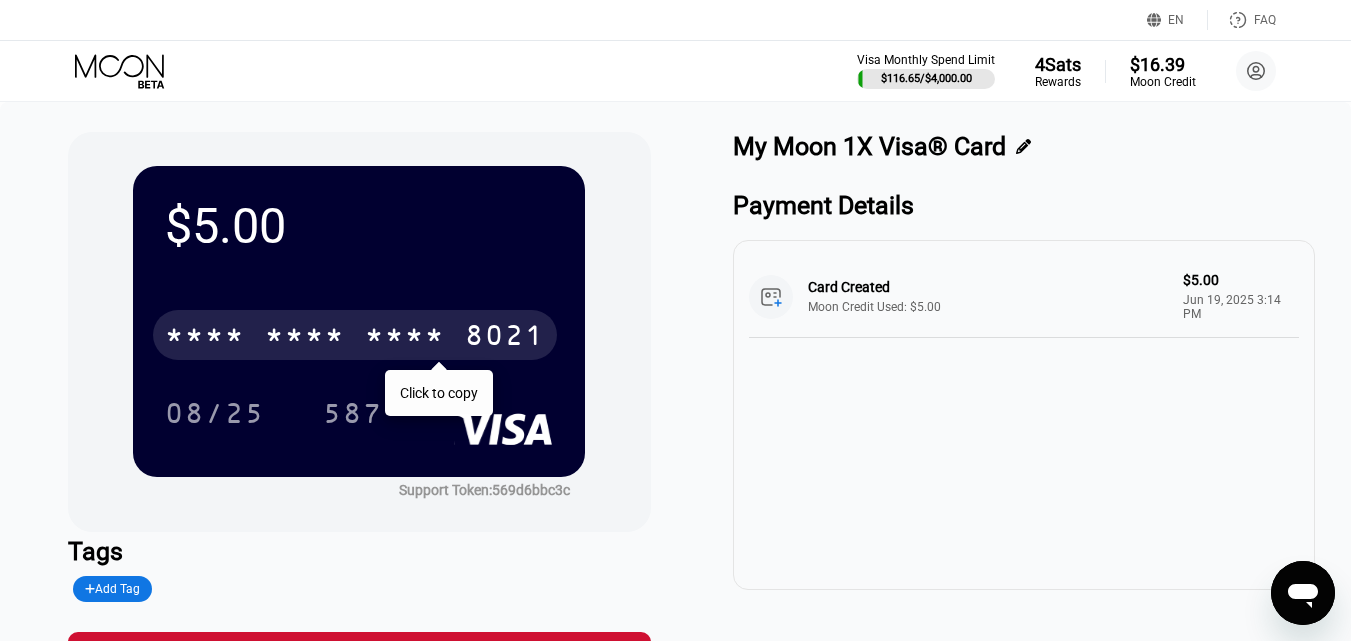 click on "* * * *" at bounding box center (205, 338) 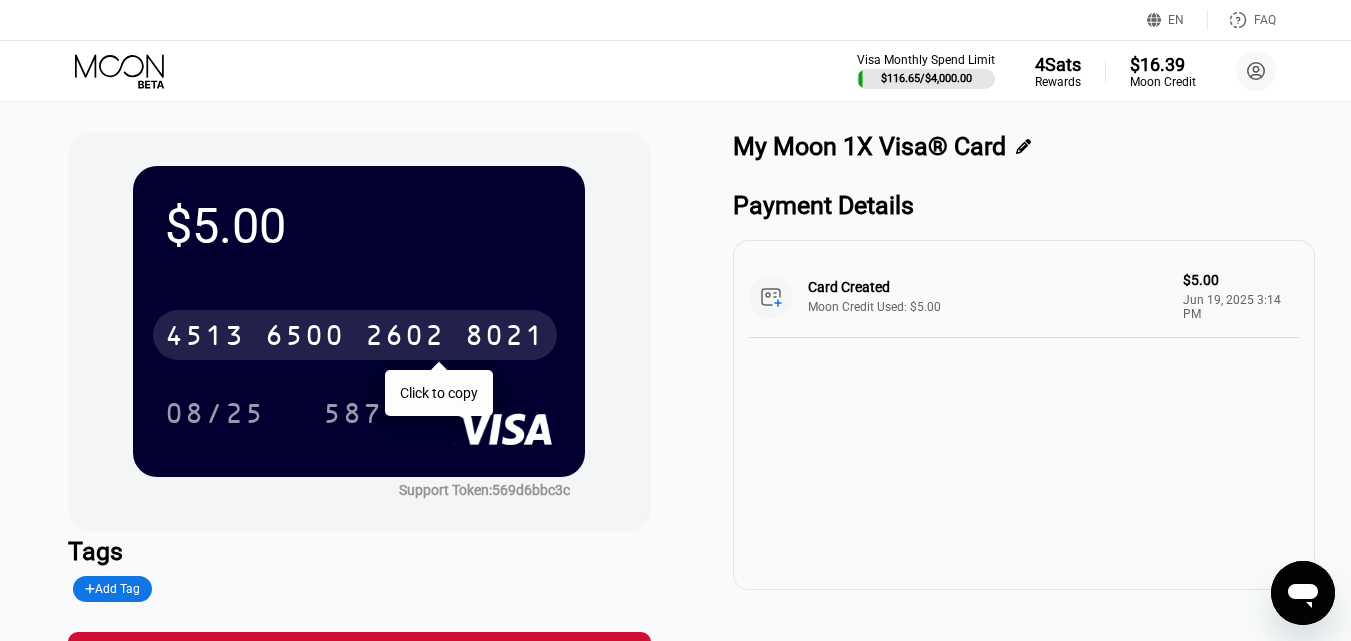 click 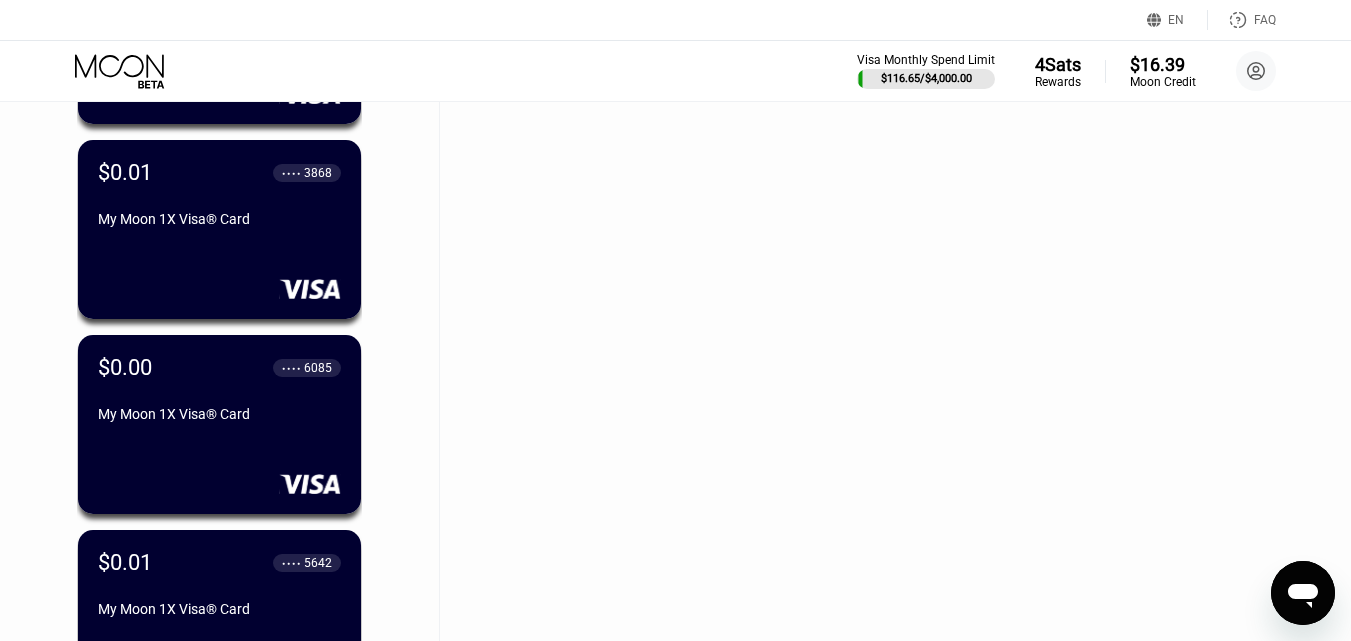 scroll, scrollTop: 60633, scrollLeft: 0, axis: vertical 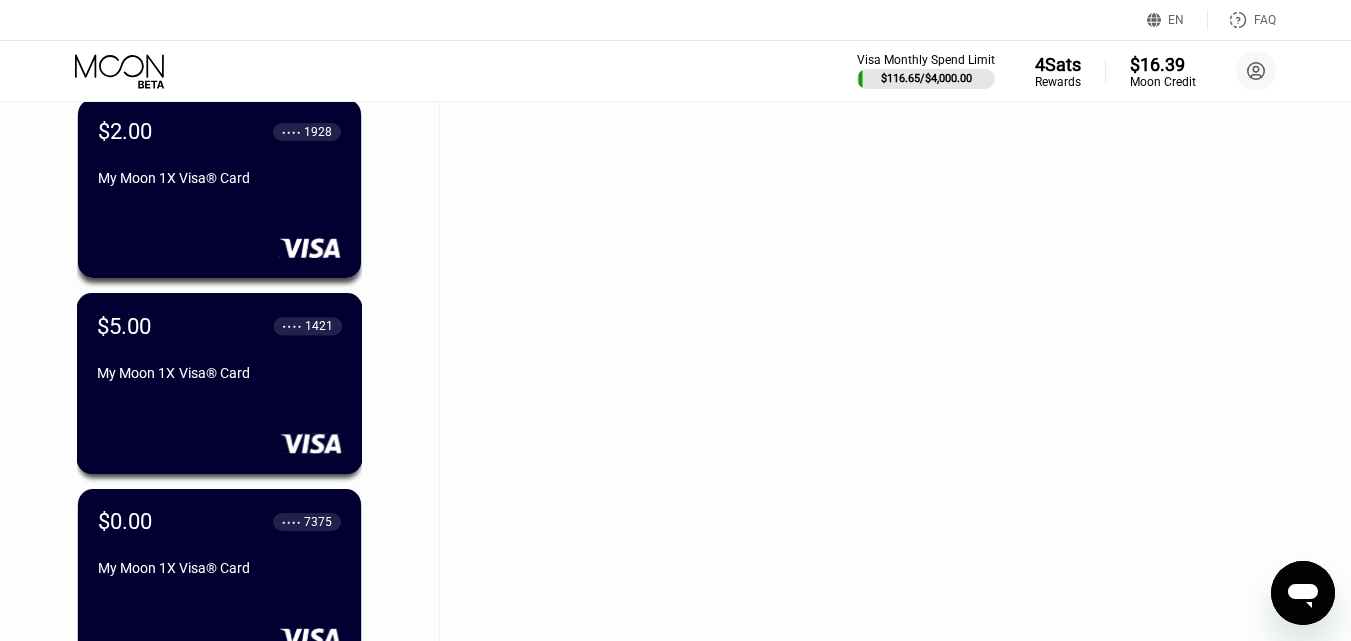 click on "$5.00 ● ● ● ● 1421 My Moon 1X Visa® Card" at bounding box center (219, 351) 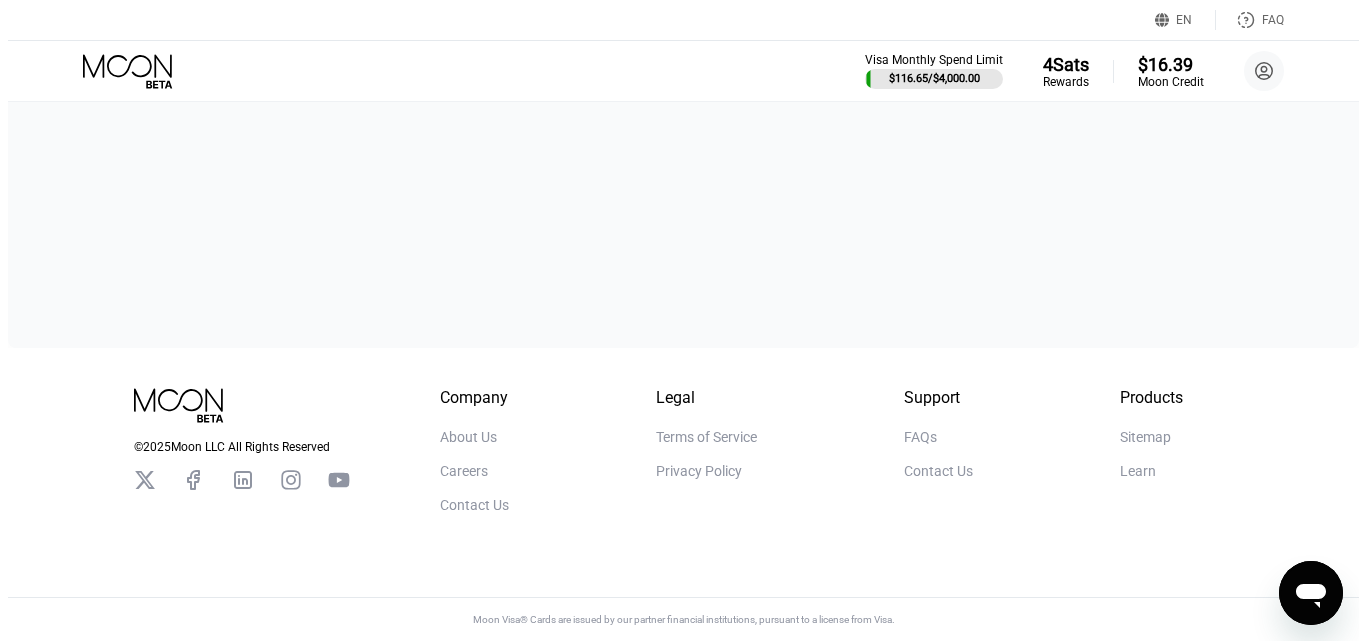 scroll, scrollTop: 0, scrollLeft: 0, axis: both 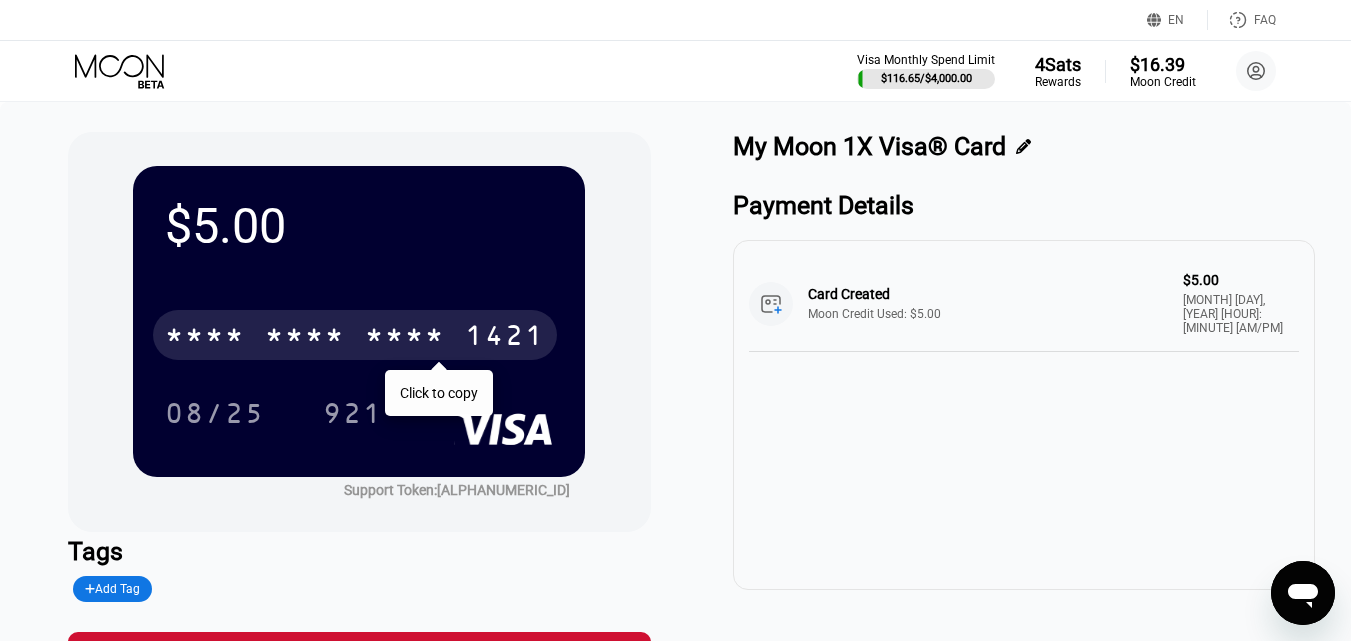 click on "* * * *" at bounding box center [405, 338] 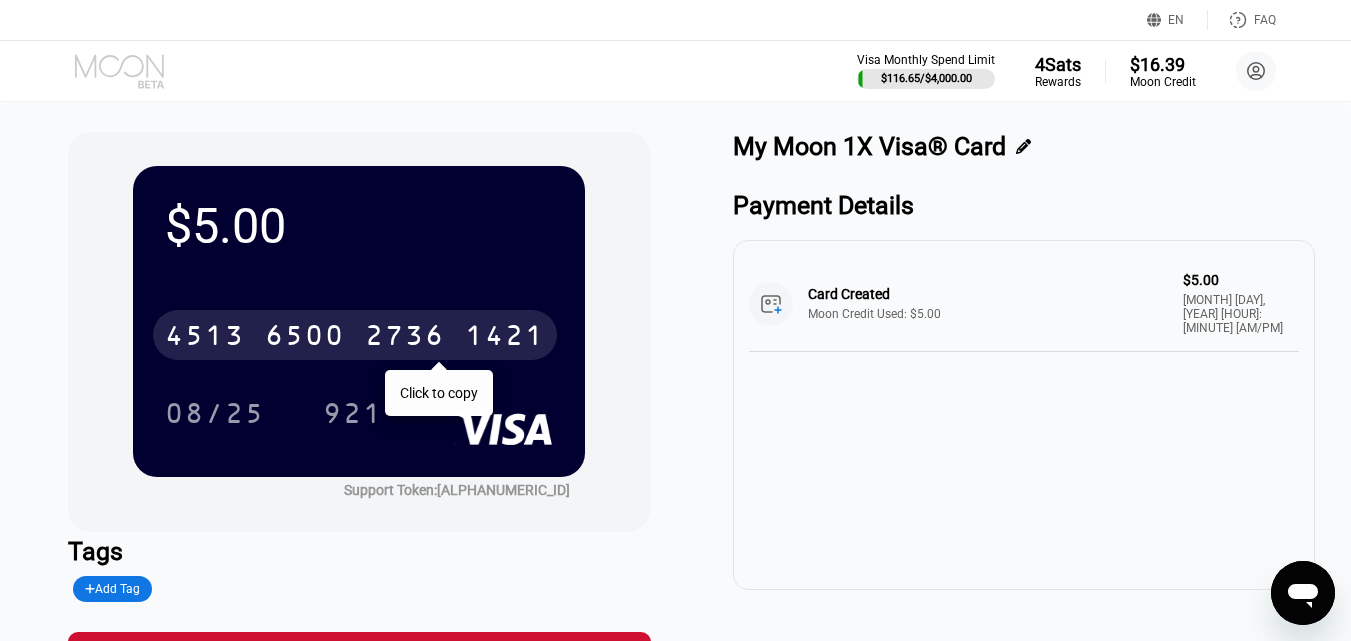 click 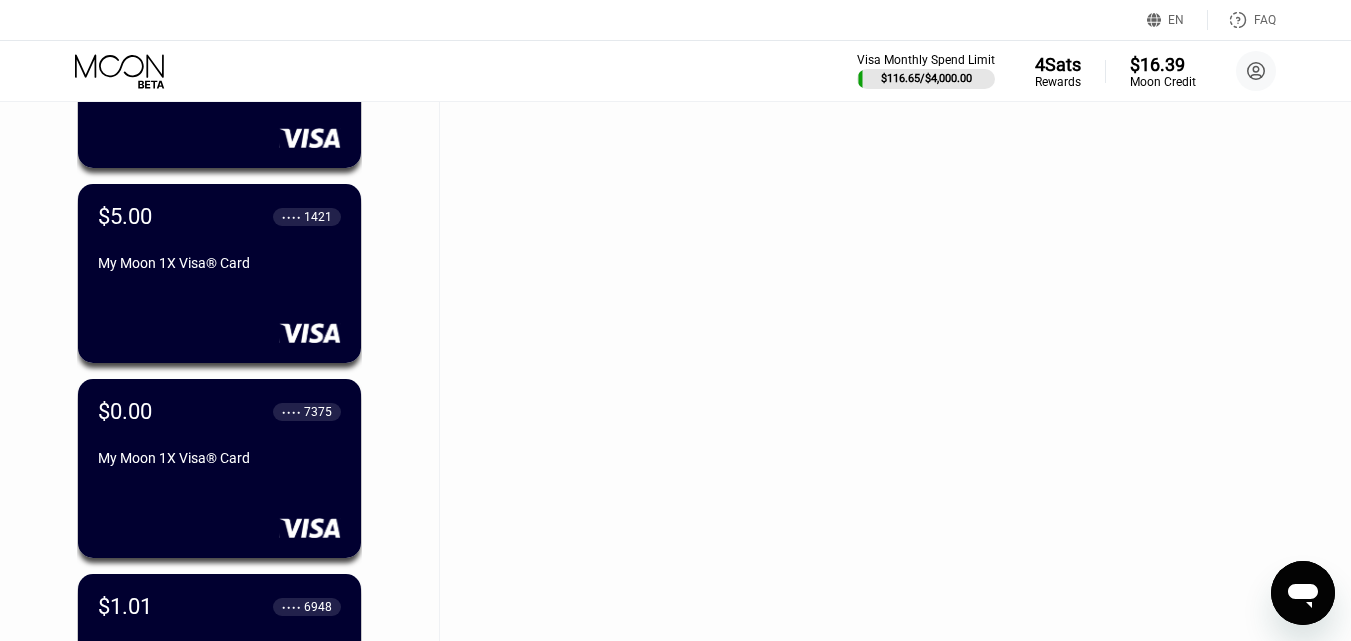 scroll, scrollTop: 55608, scrollLeft: 0, axis: vertical 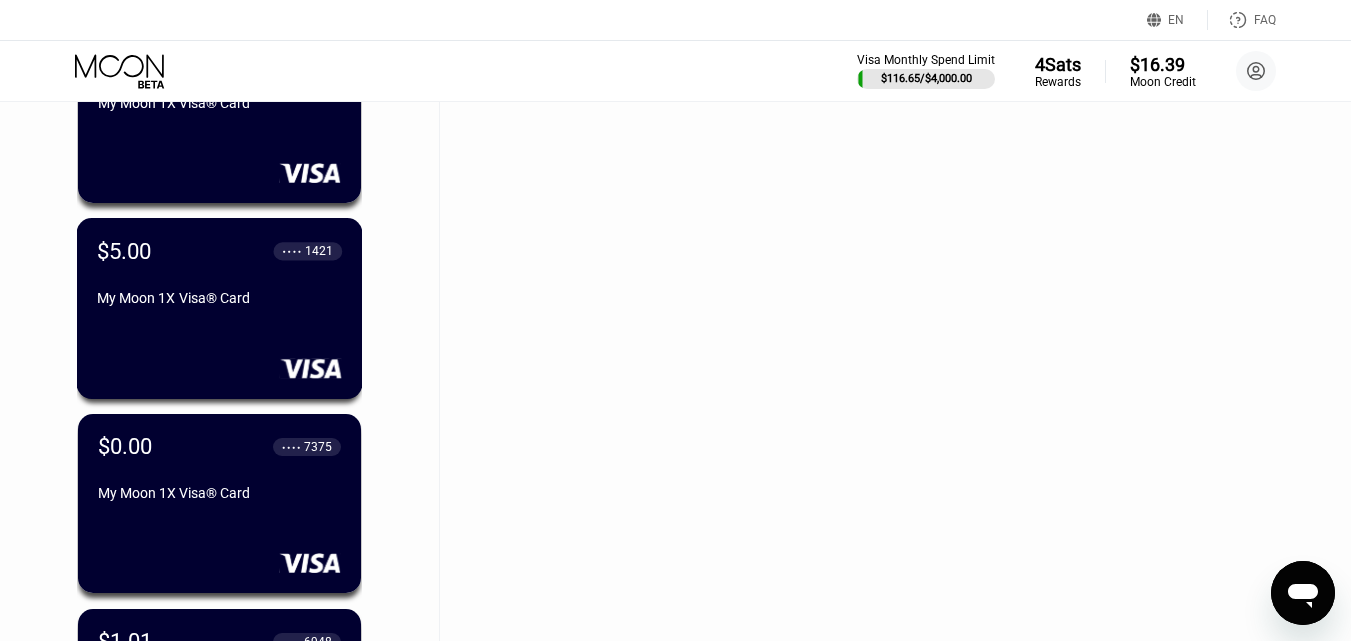 click on "$5.00 ● ● ● ● 1421 My Moon 1X Visa® Card" at bounding box center [219, 276] 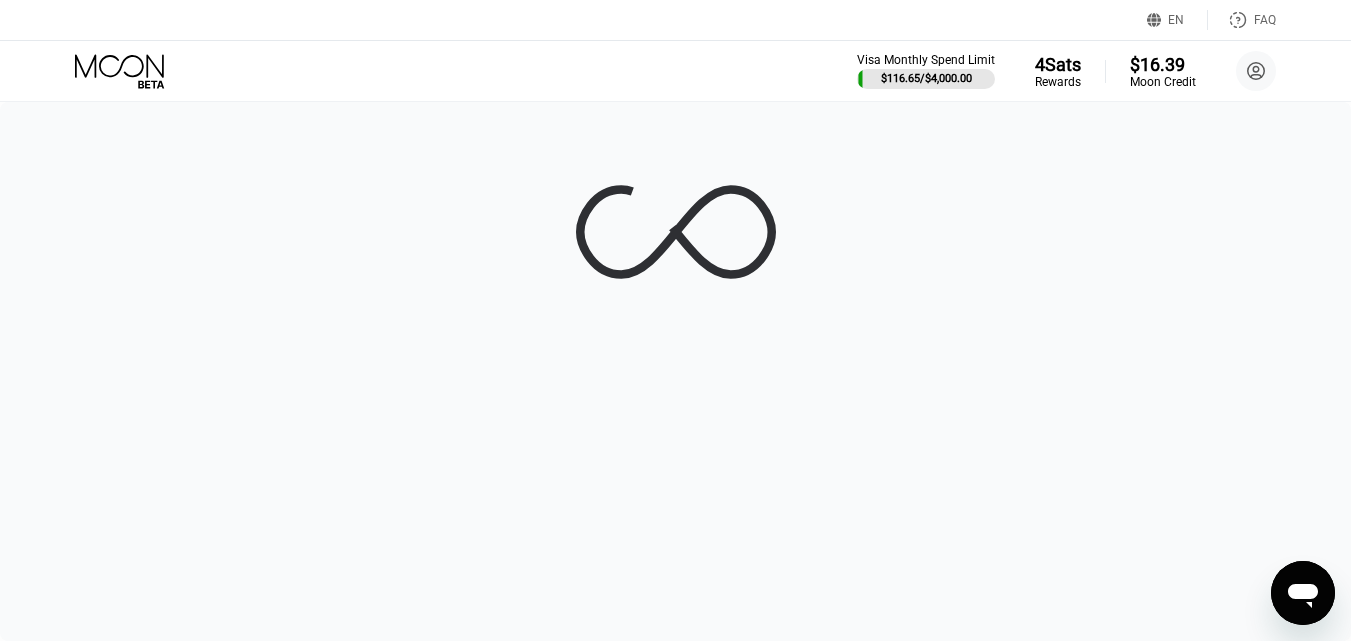 scroll, scrollTop: 0, scrollLeft: 0, axis: both 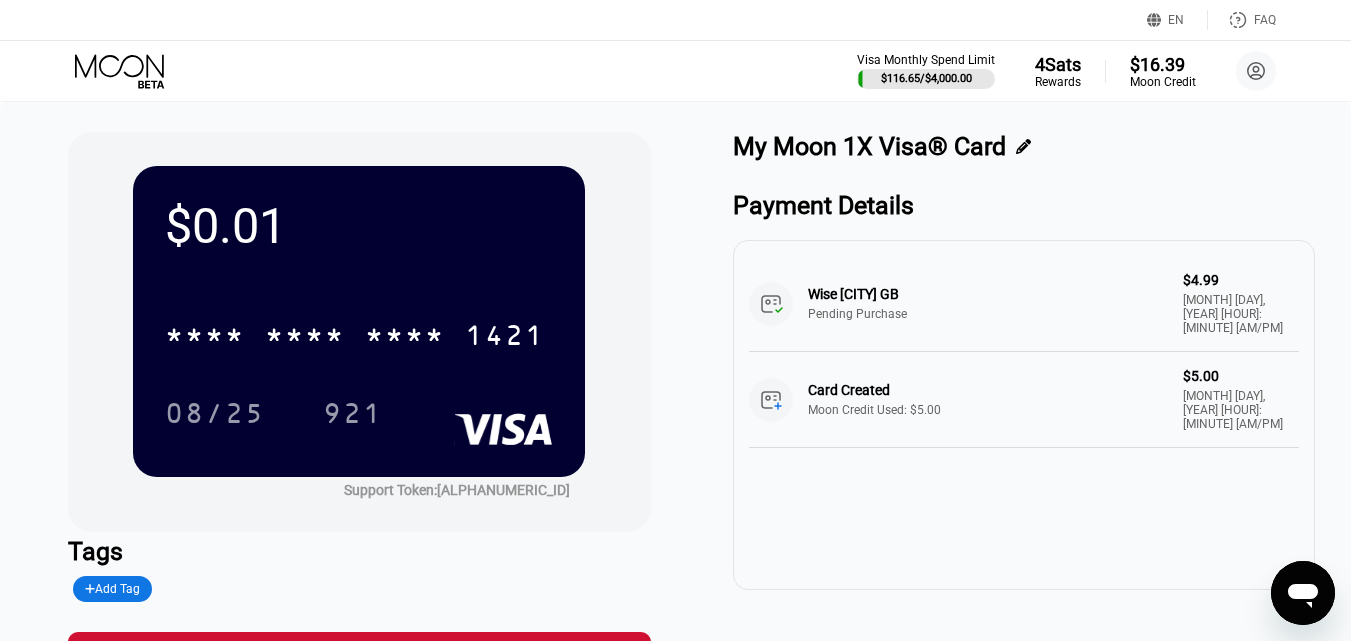click 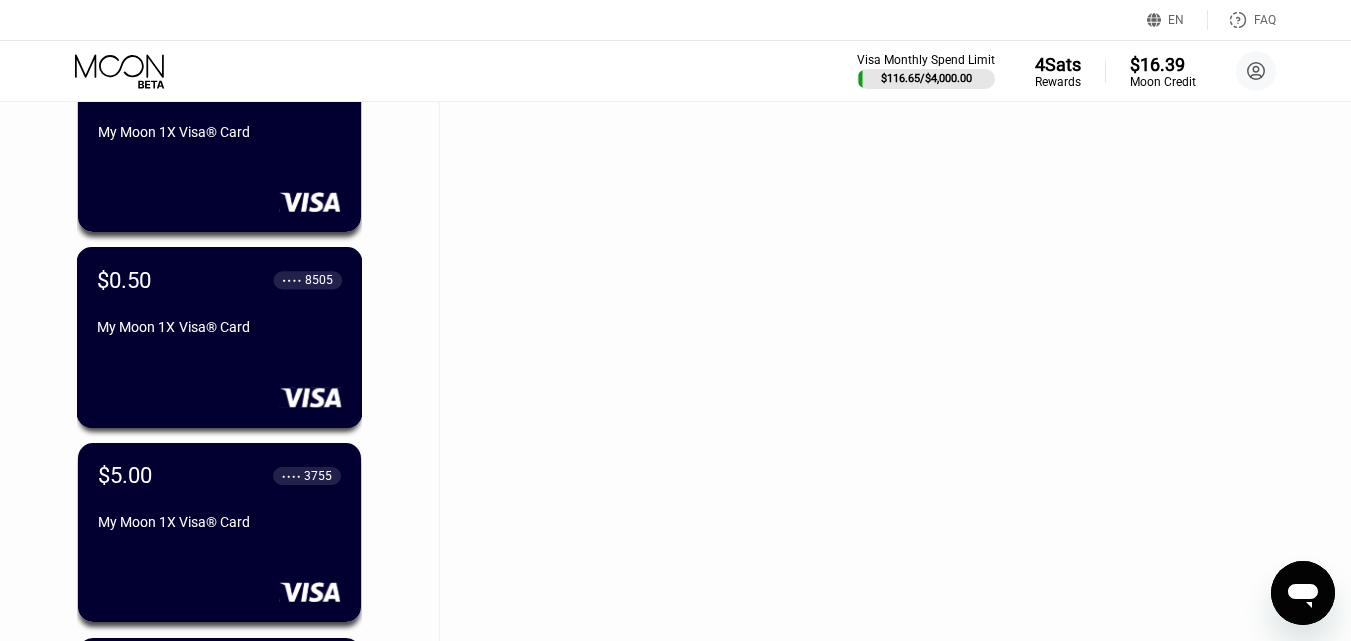 scroll, scrollTop: 54967, scrollLeft: 0, axis: vertical 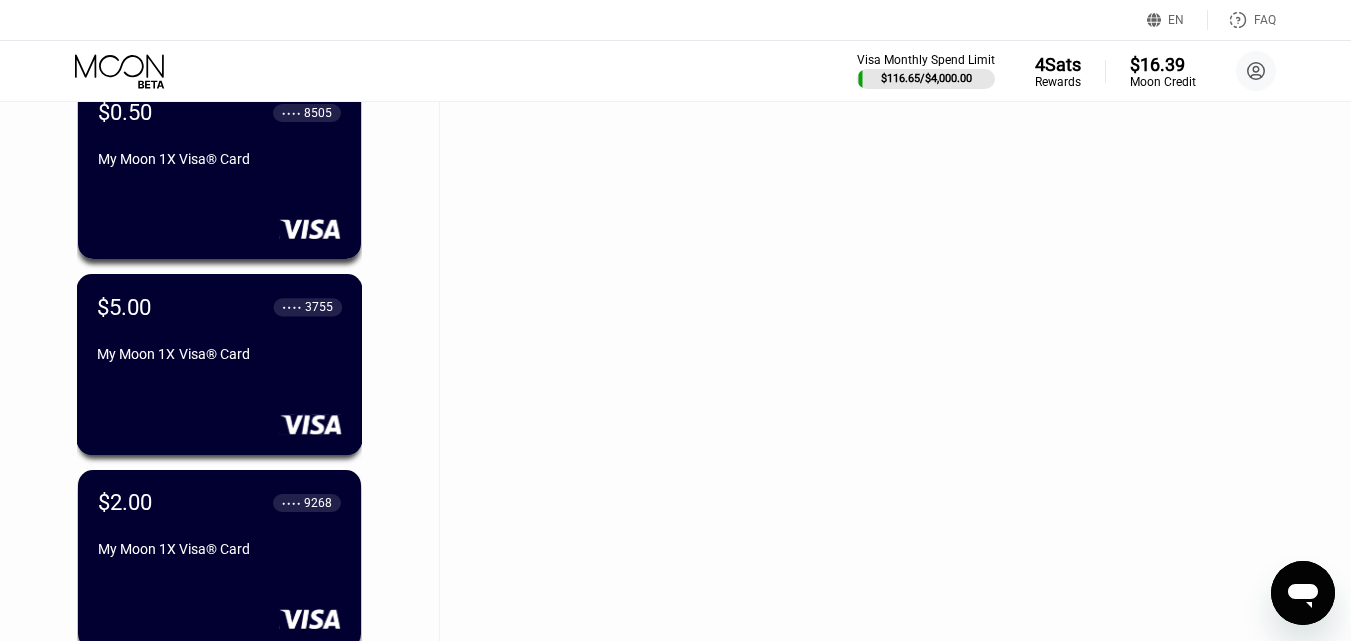 click on "$5.00 ● ● ● ● 3755 My Moon 1X Visa® Card" at bounding box center (219, 332) 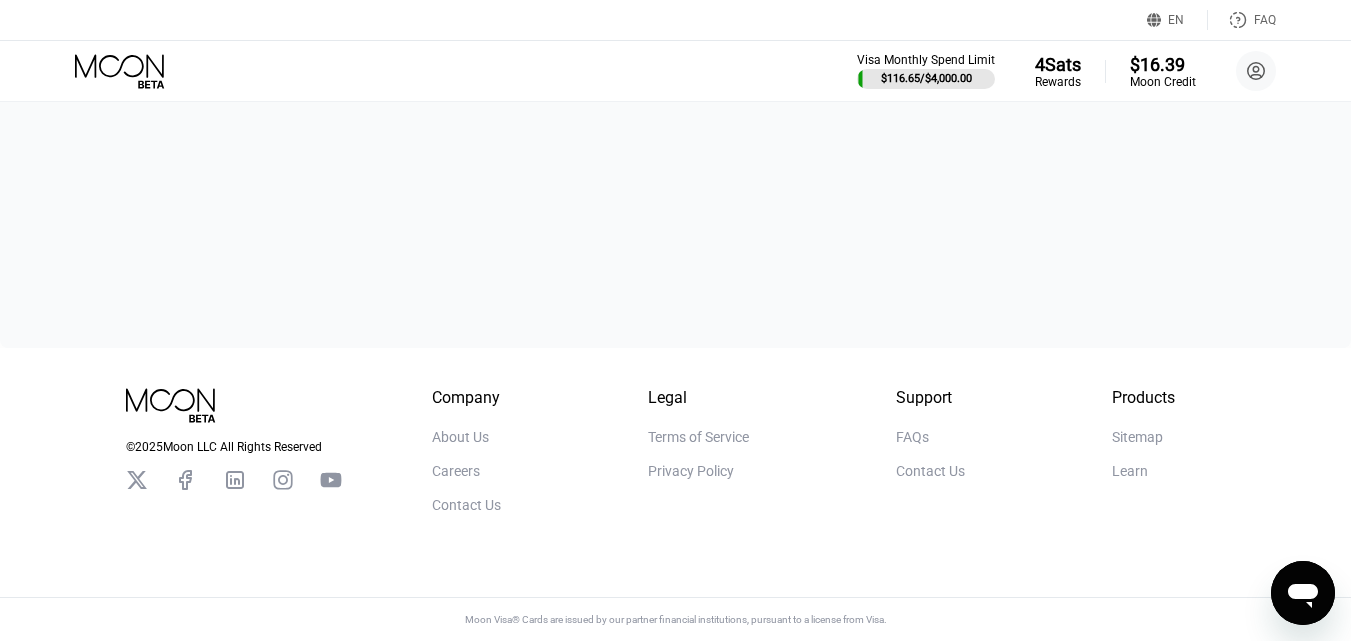 scroll, scrollTop: 0, scrollLeft: 0, axis: both 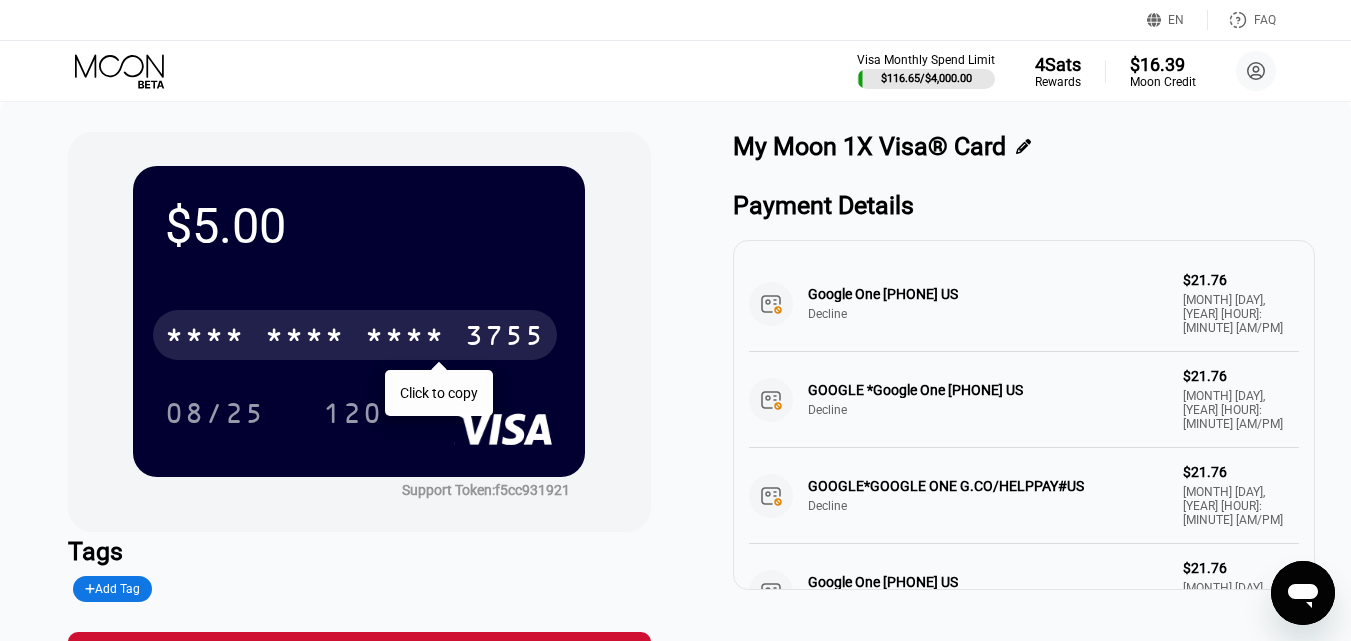 click on "* * * *" at bounding box center [205, 338] 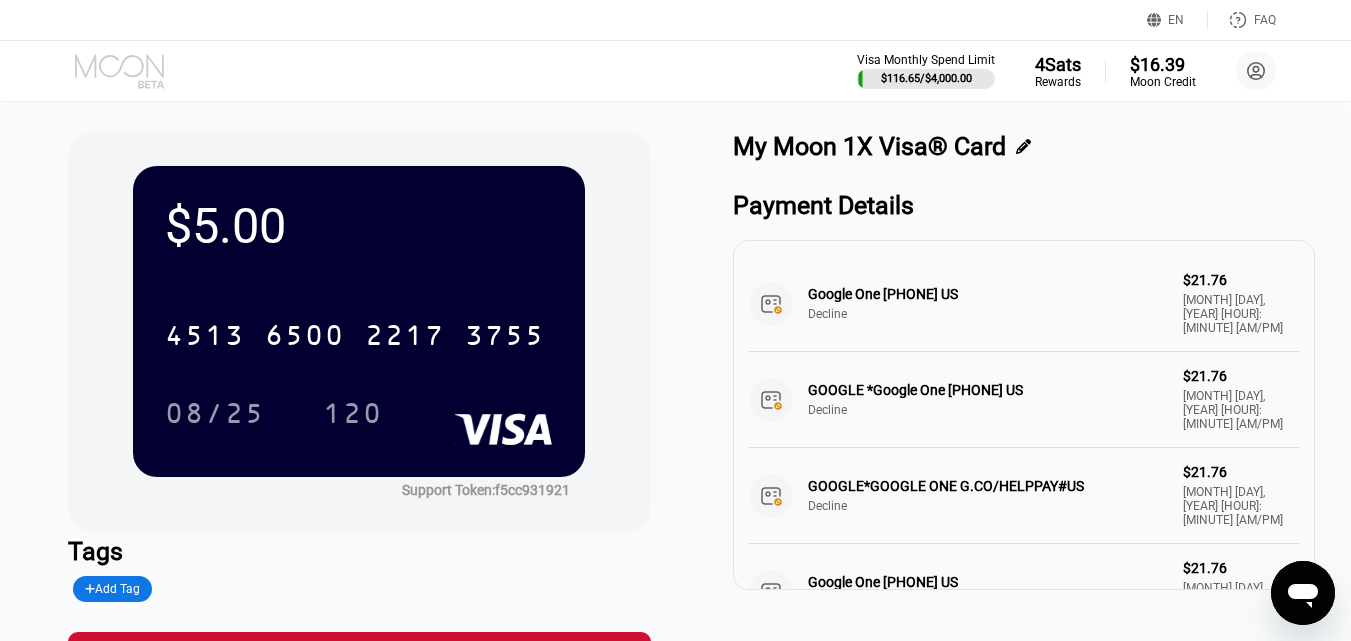 click 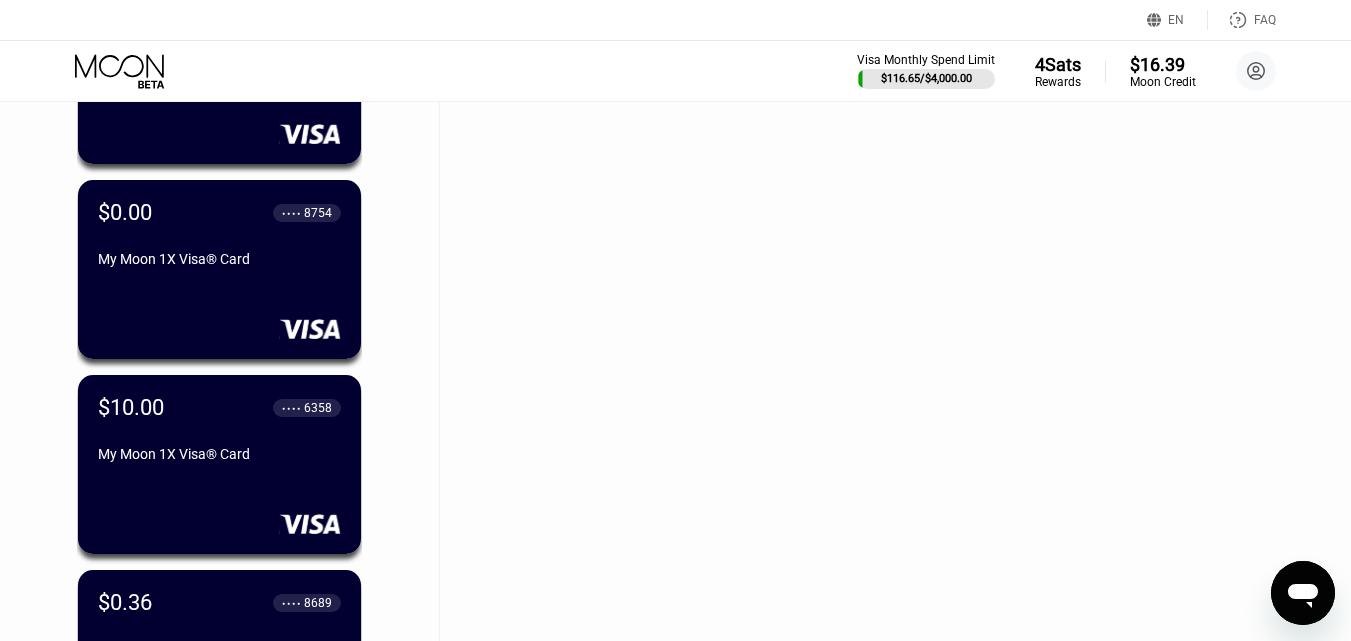 scroll, scrollTop: 59438, scrollLeft: 0, axis: vertical 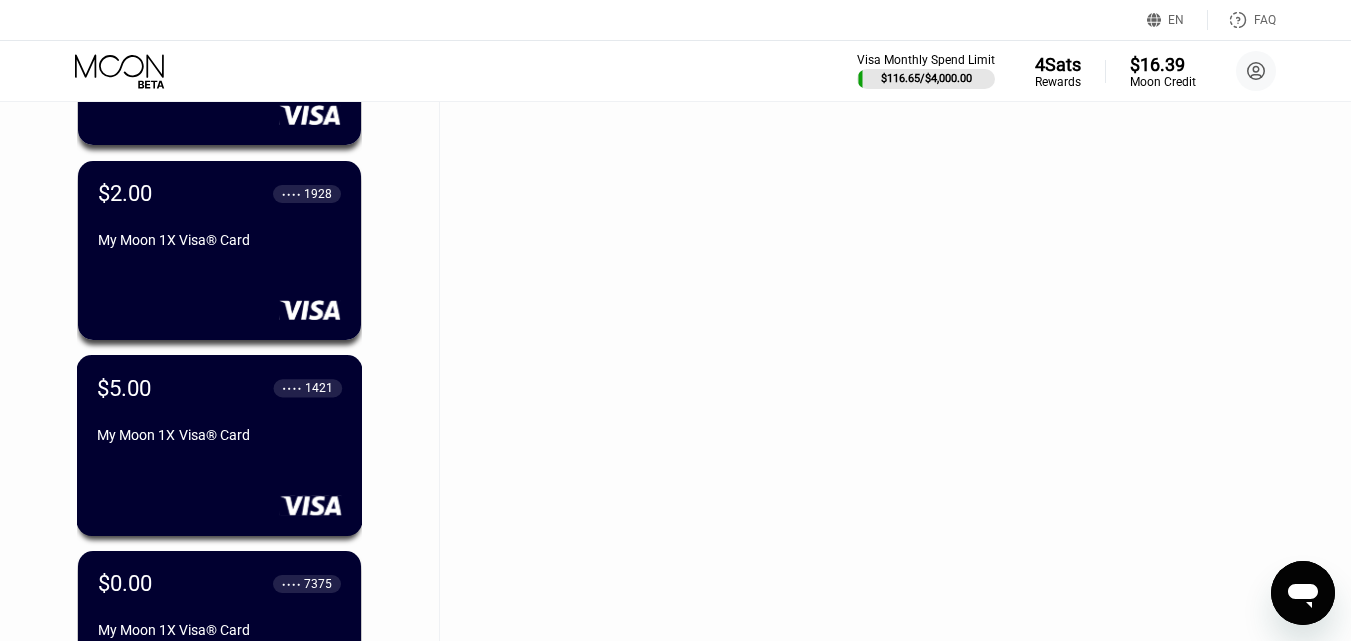 click on "$5.00 ● ● ● ● 1421 My Moon 1X Visa® Card" at bounding box center (219, 413) 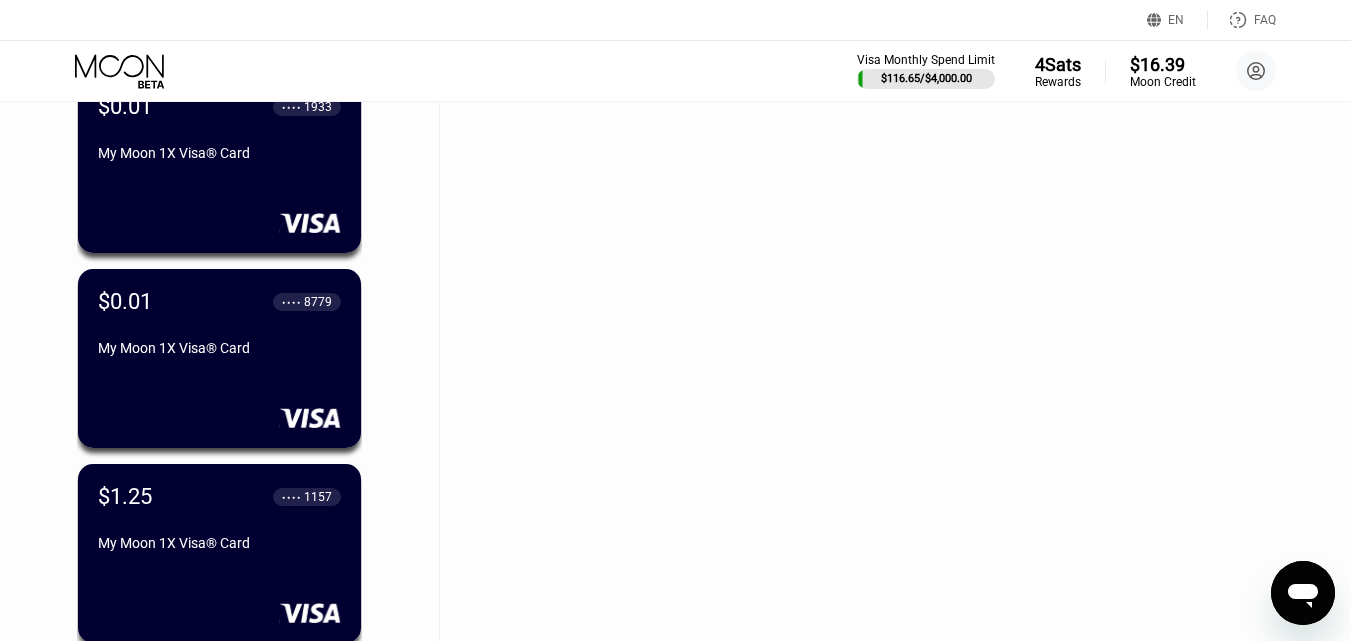 scroll, scrollTop: 0, scrollLeft: 0, axis: both 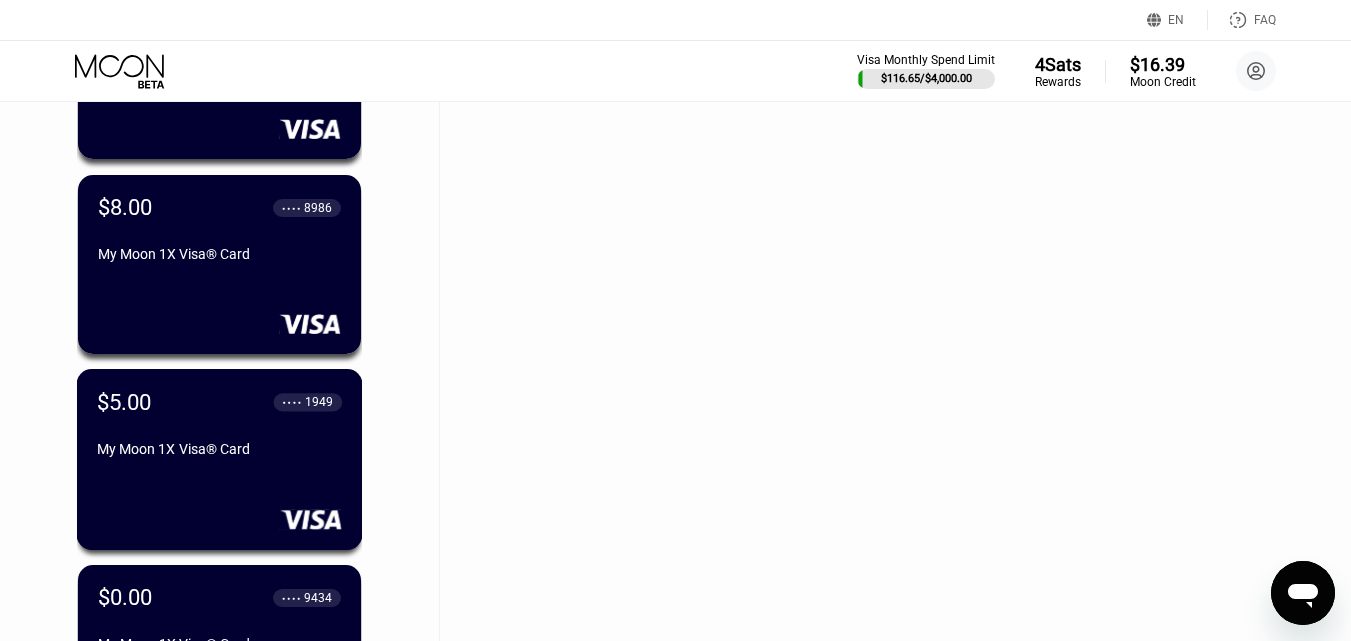 click on "My Moon 1X Visa® Card" at bounding box center [219, 453] 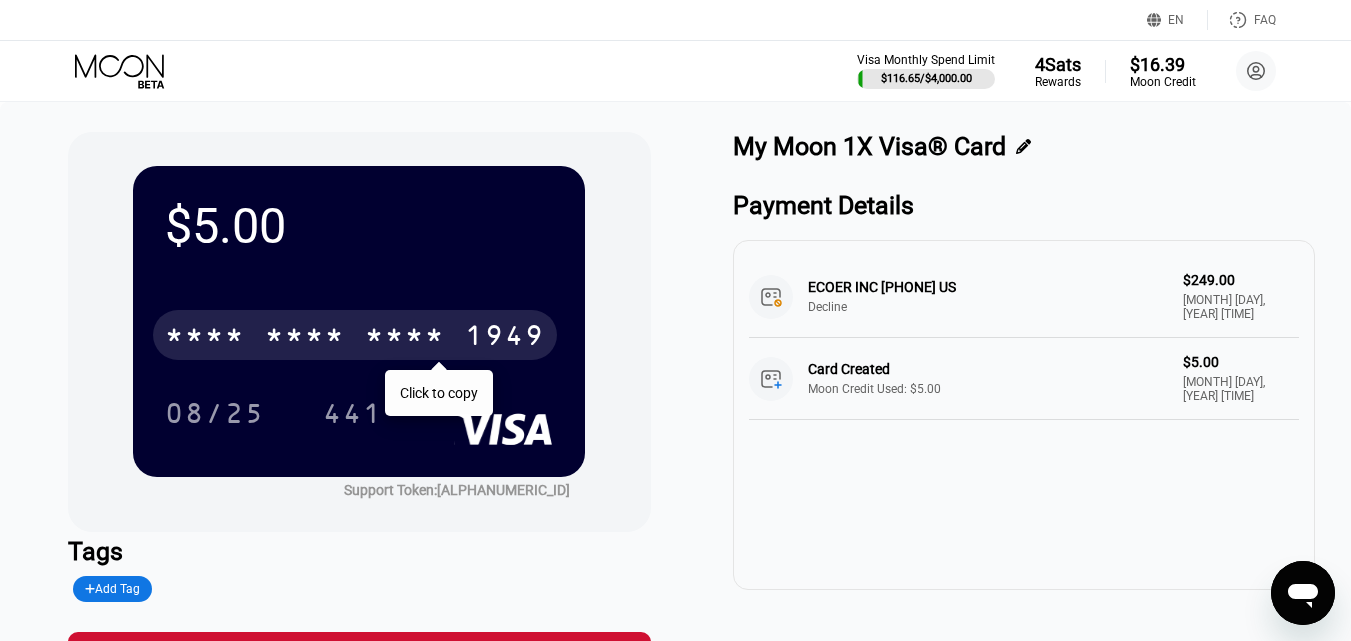 click on "* * * *" at bounding box center [305, 338] 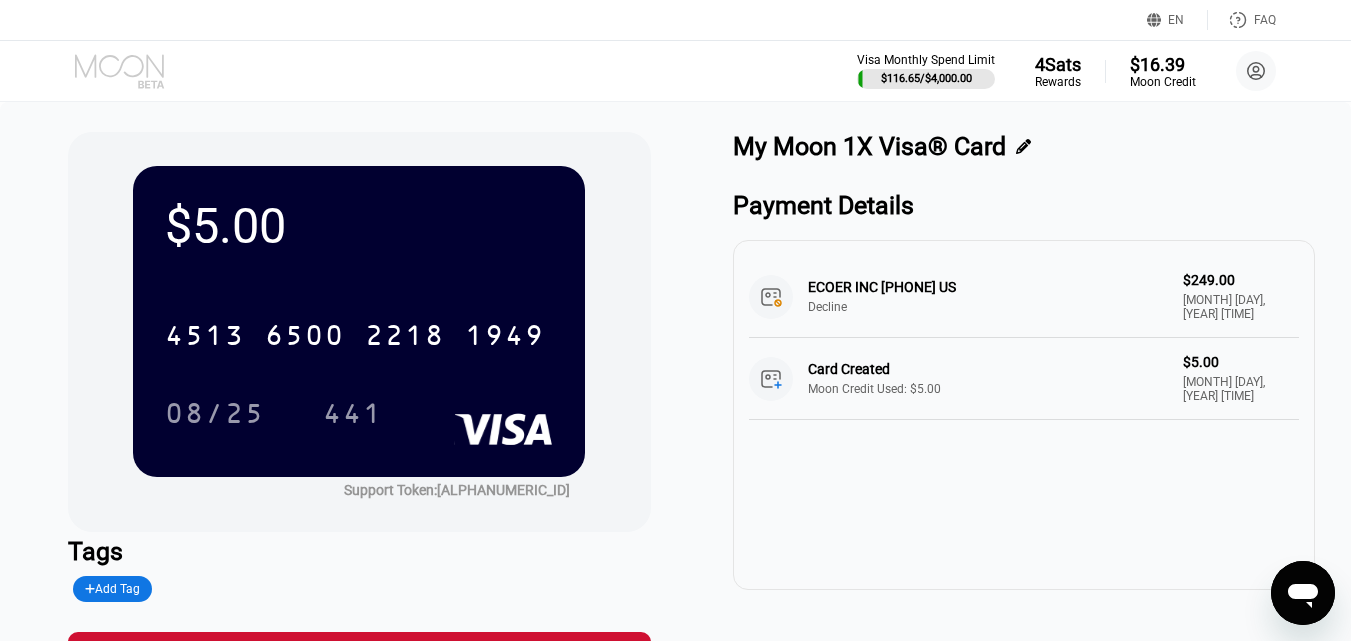 click 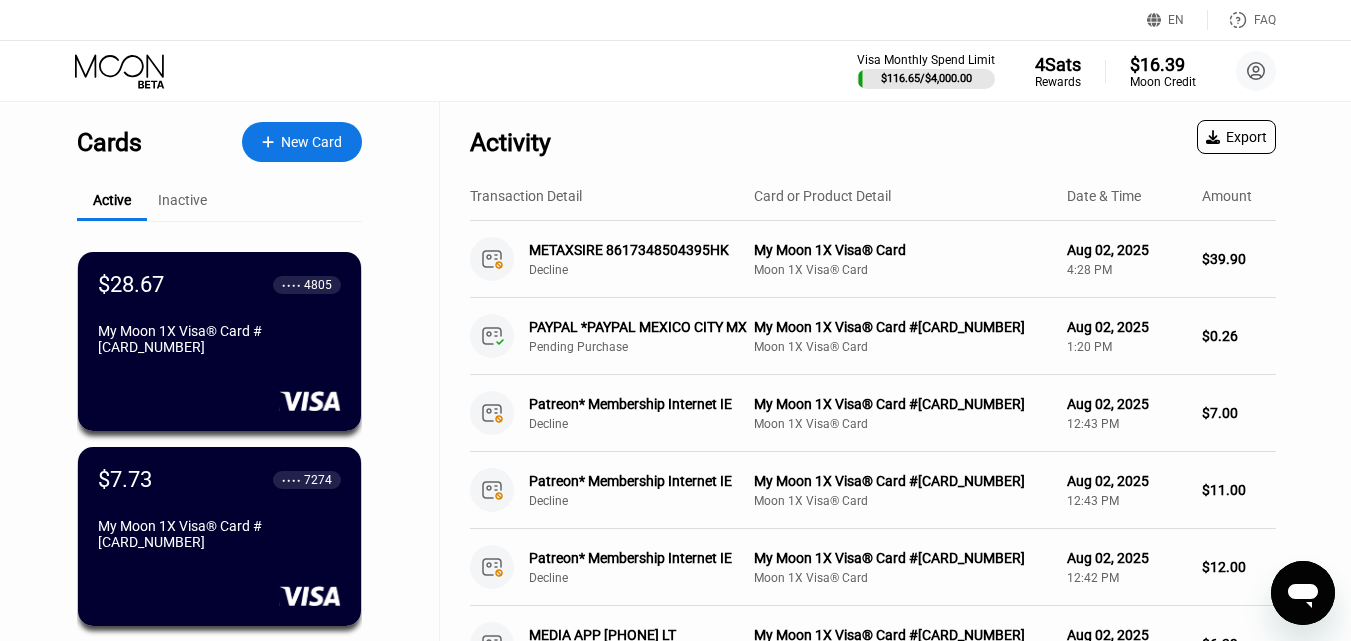 scroll, scrollTop: 5705, scrollLeft: 0, axis: vertical 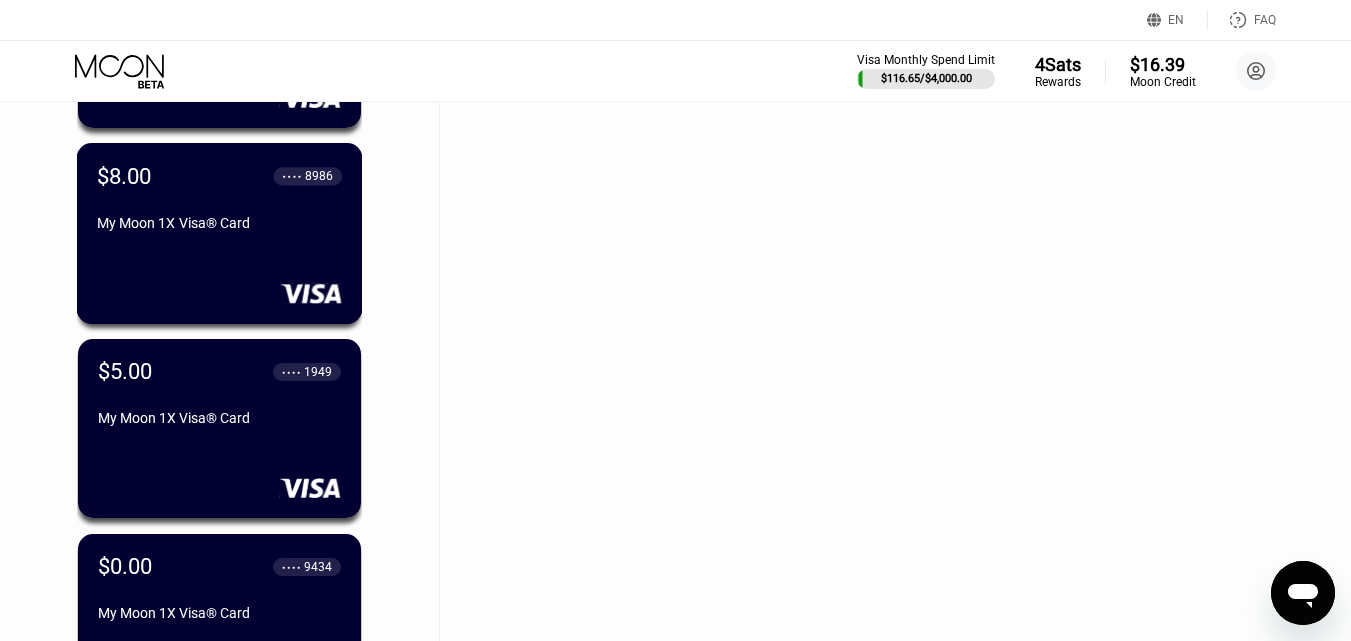 click on "$[PRICE] ● ● ● ● [YEAR] My Moon 1X Visa® Card" at bounding box center (220, 233) 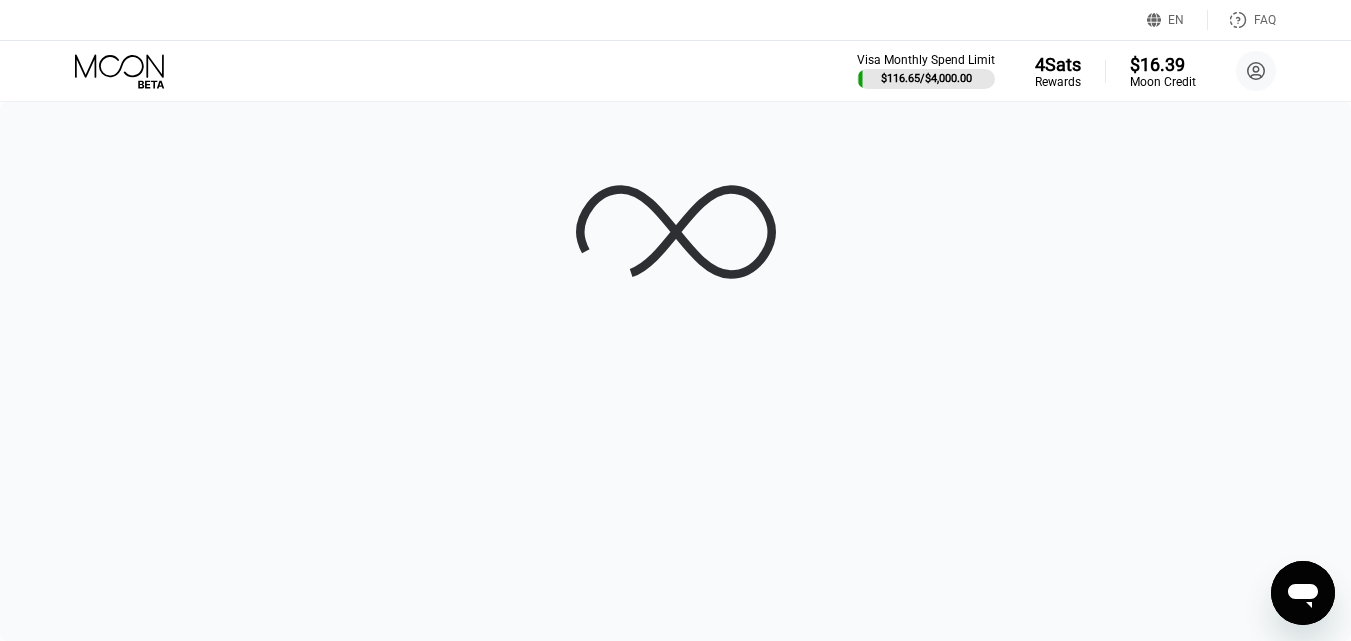 scroll, scrollTop: 0, scrollLeft: 0, axis: both 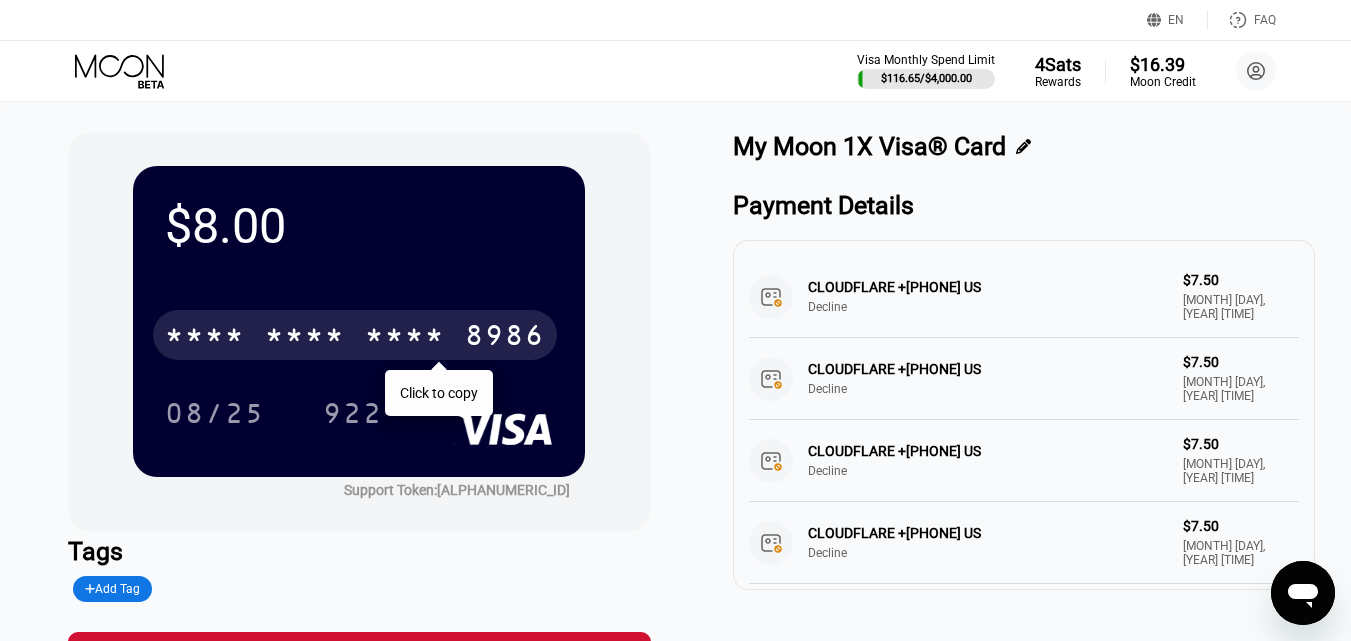 click on "* * * *" at bounding box center [305, 338] 